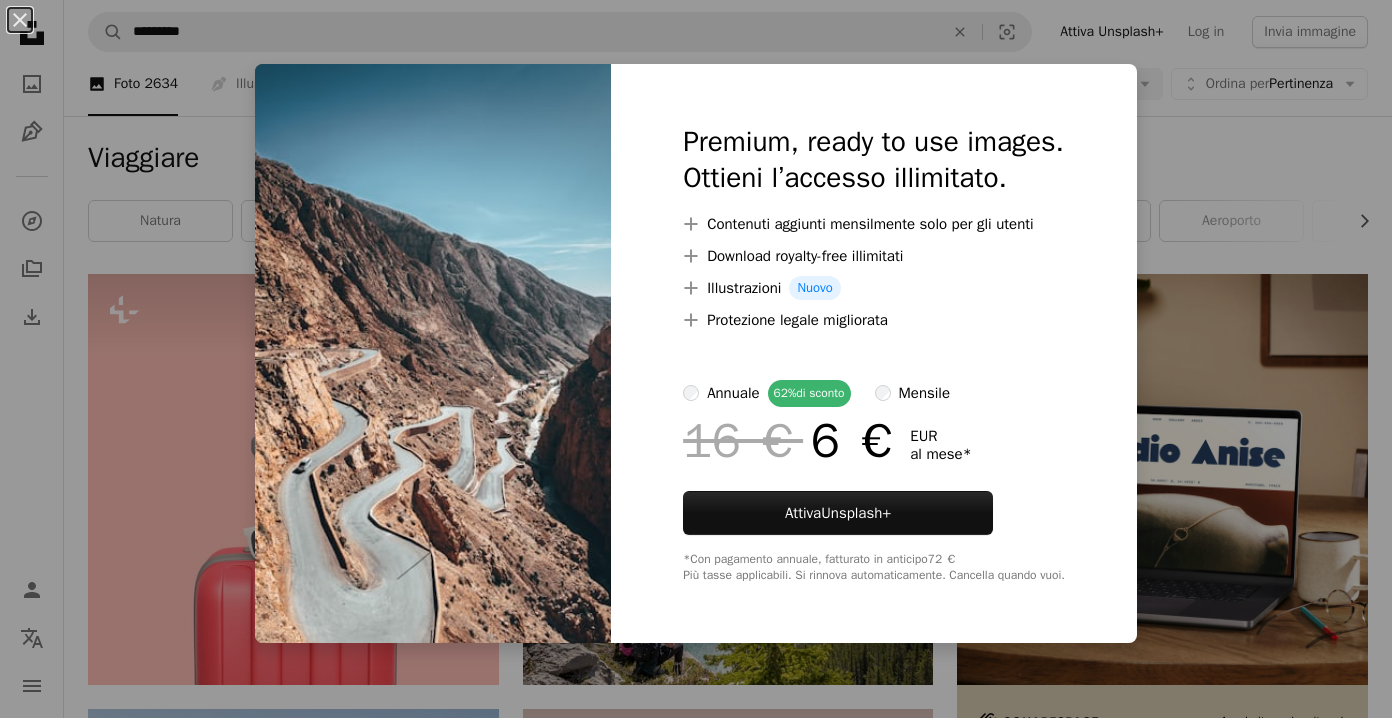scroll, scrollTop: 4704, scrollLeft: 0, axis: vertical 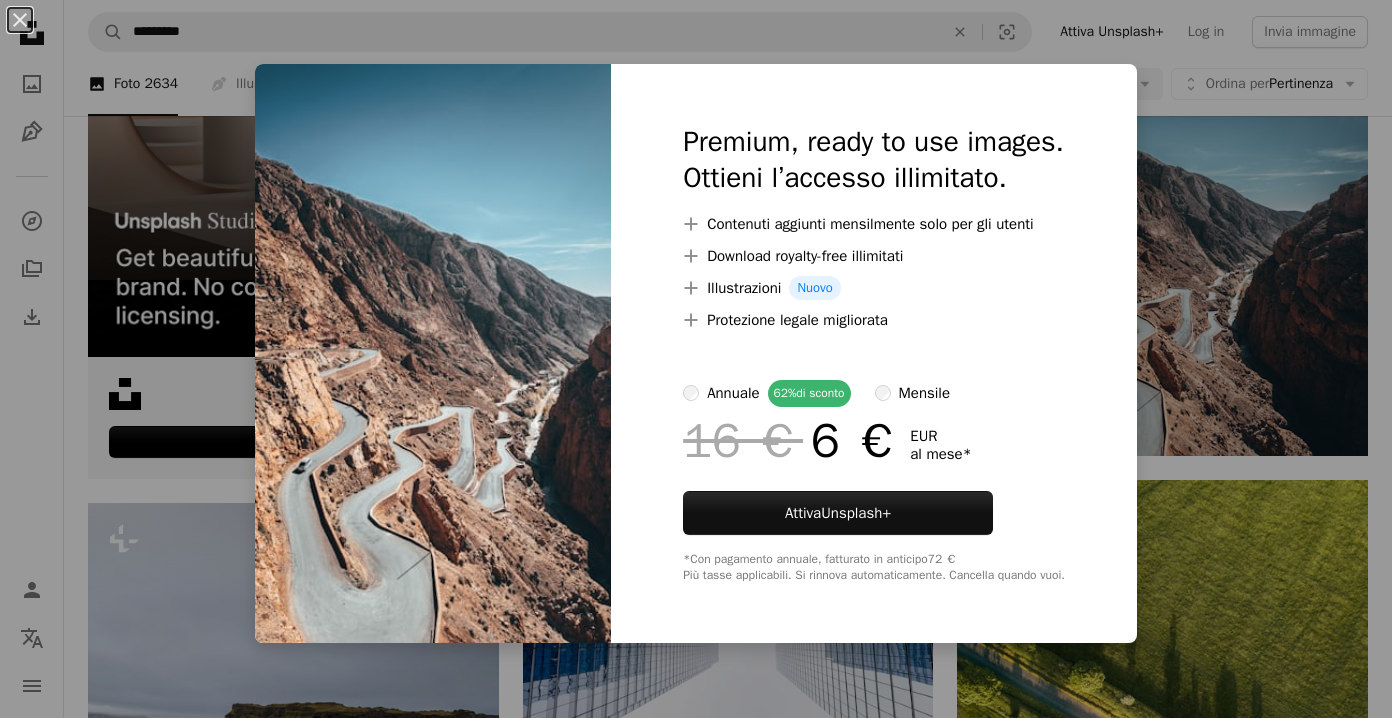 click at bounding box center [874, 356] 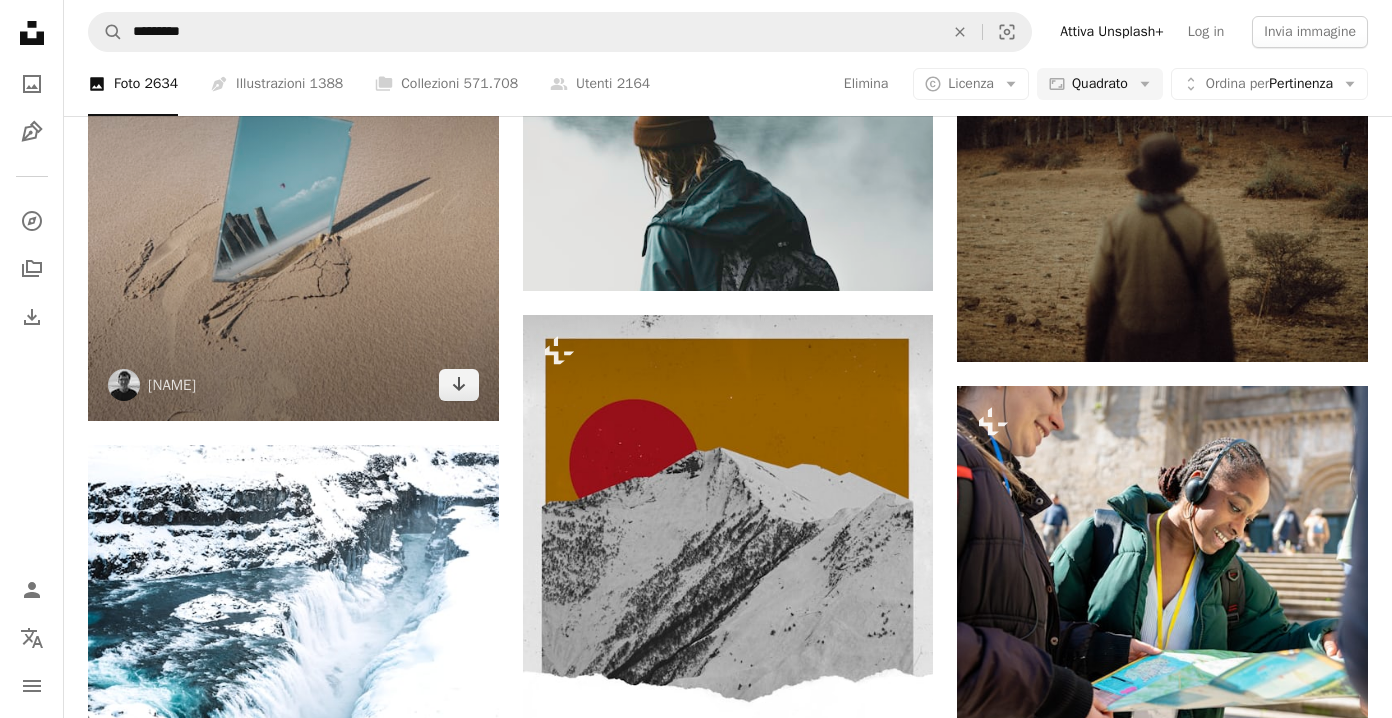 scroll, scrollTop: 5670, scrollLeft: 0, axis: vertical 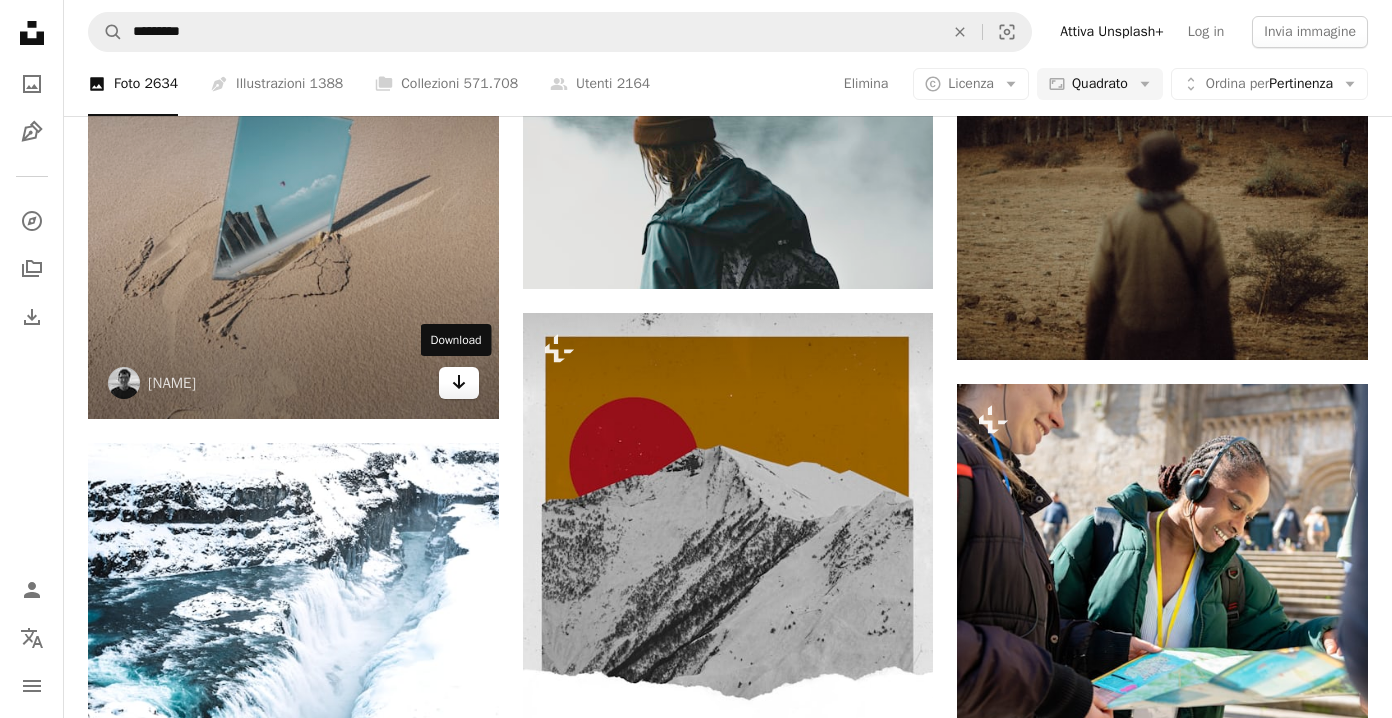 click on "Arrow pointing down" 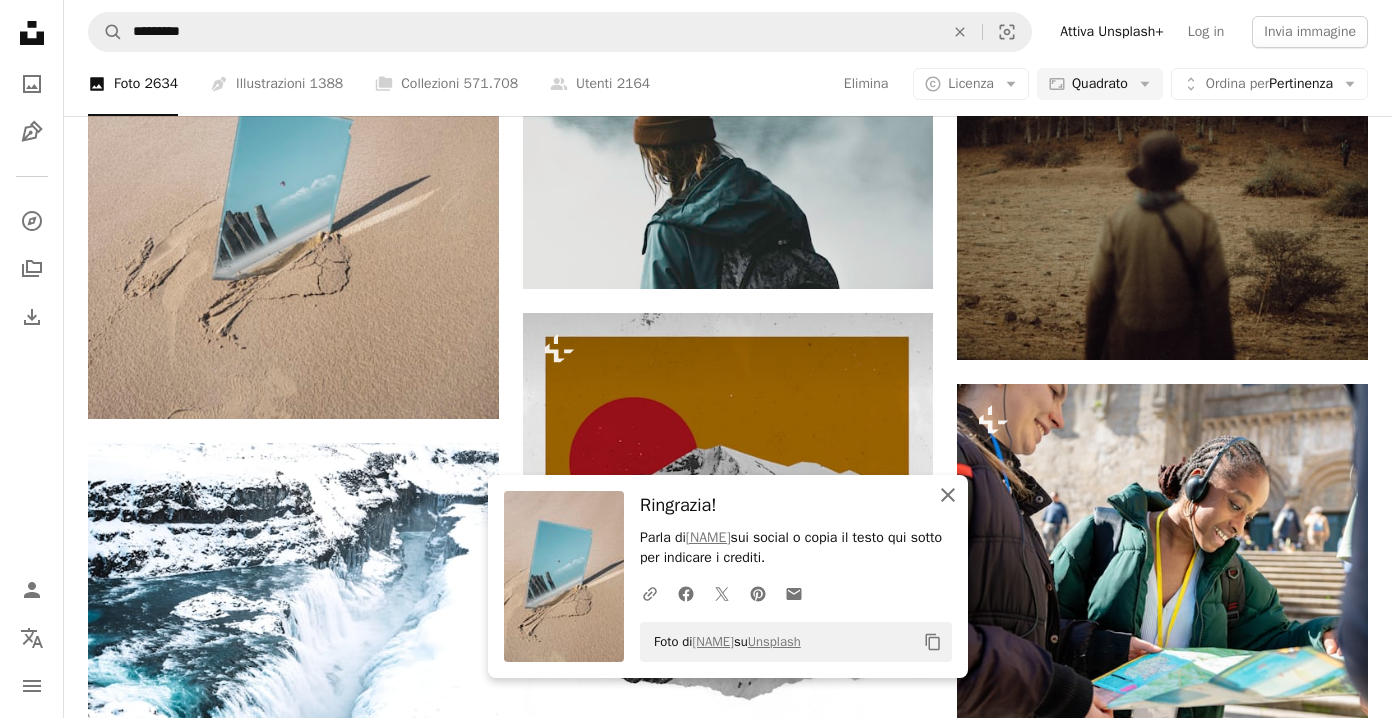 click on "An X shape" 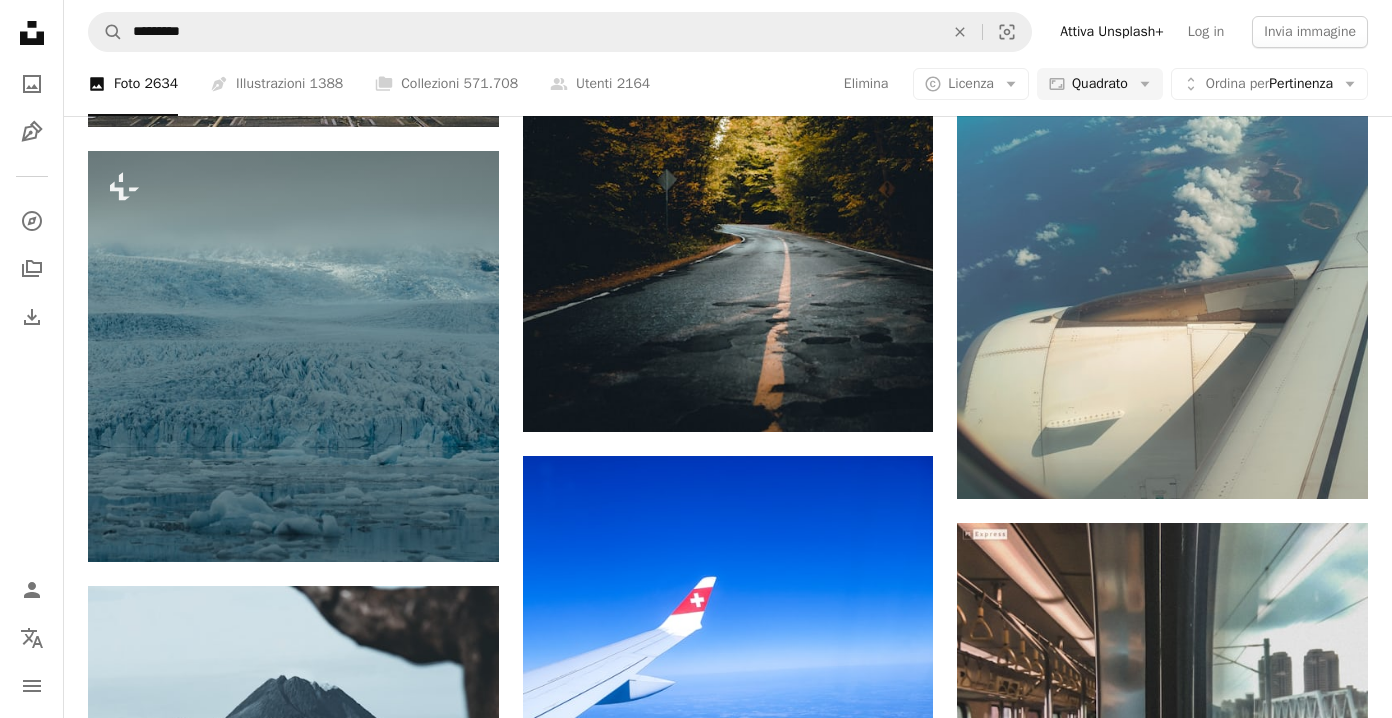 scroll, scrollTop: 6832, scrollLeft: 0, axis: vertical 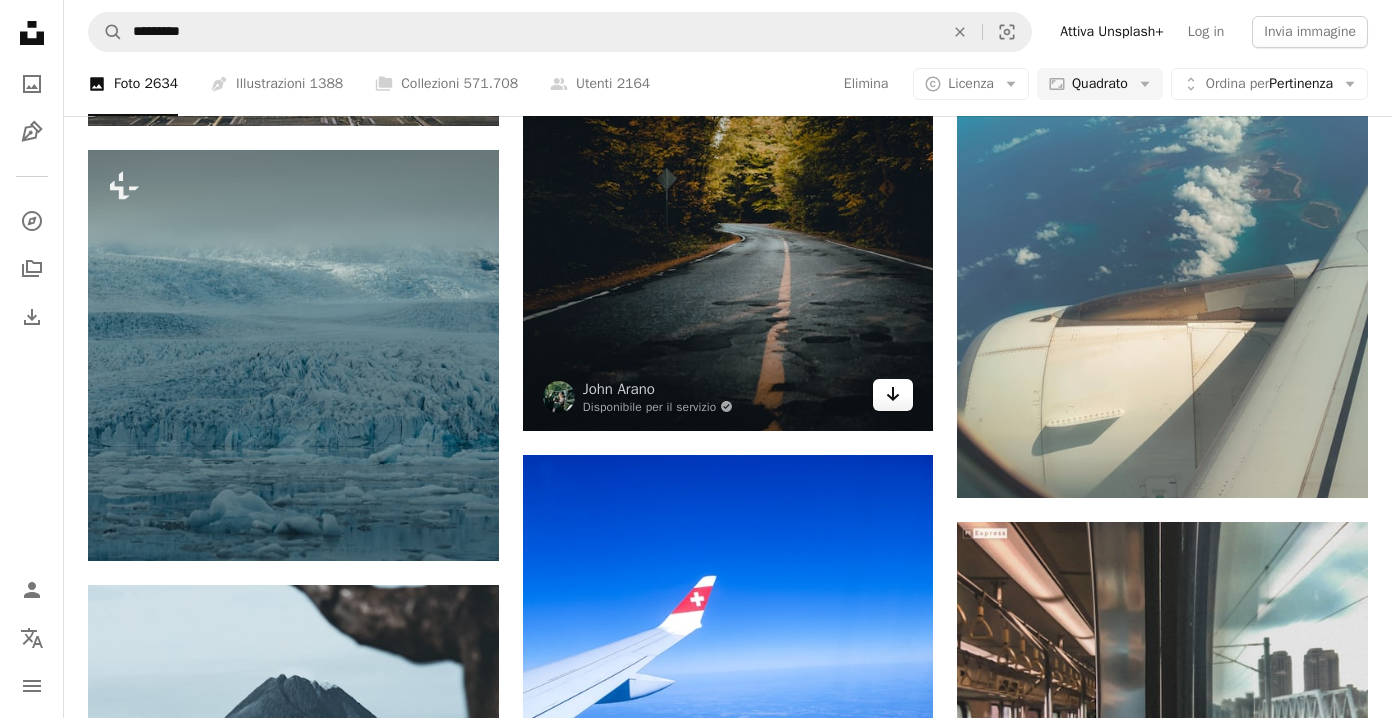 click 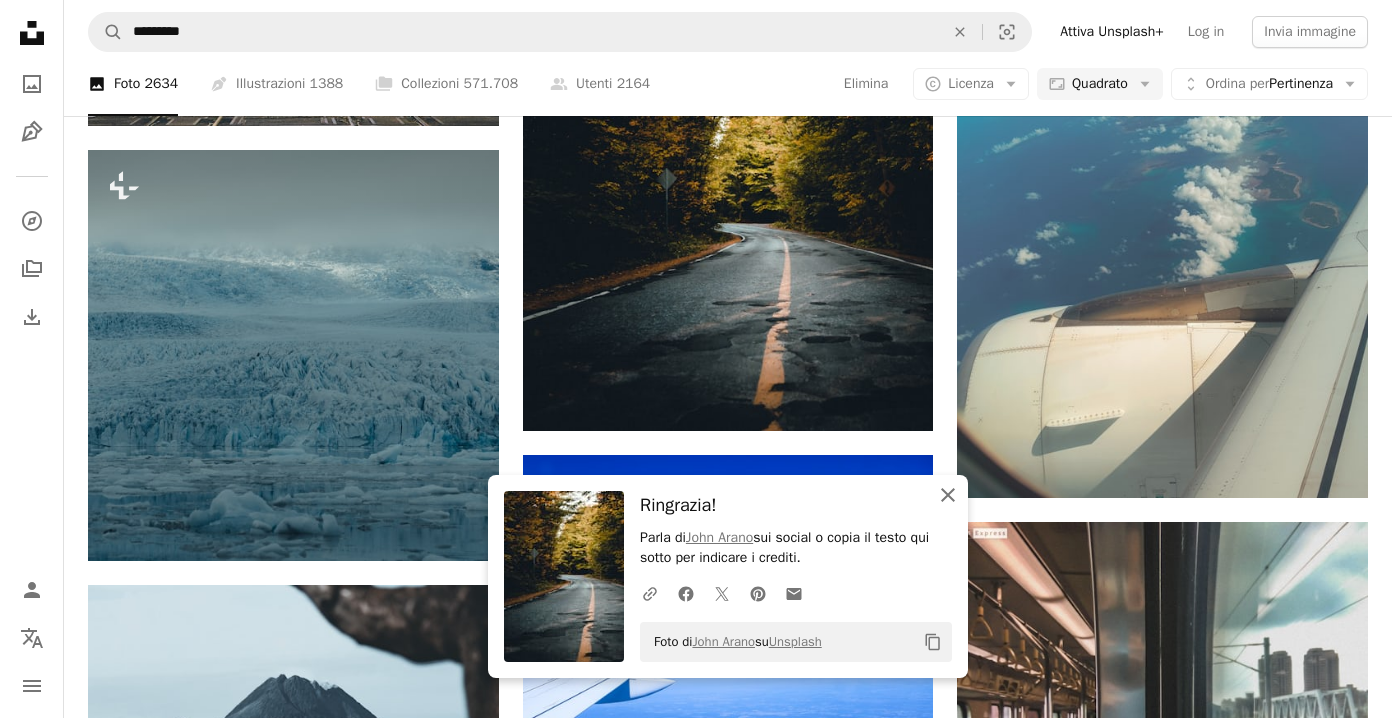 click on "An X shape" 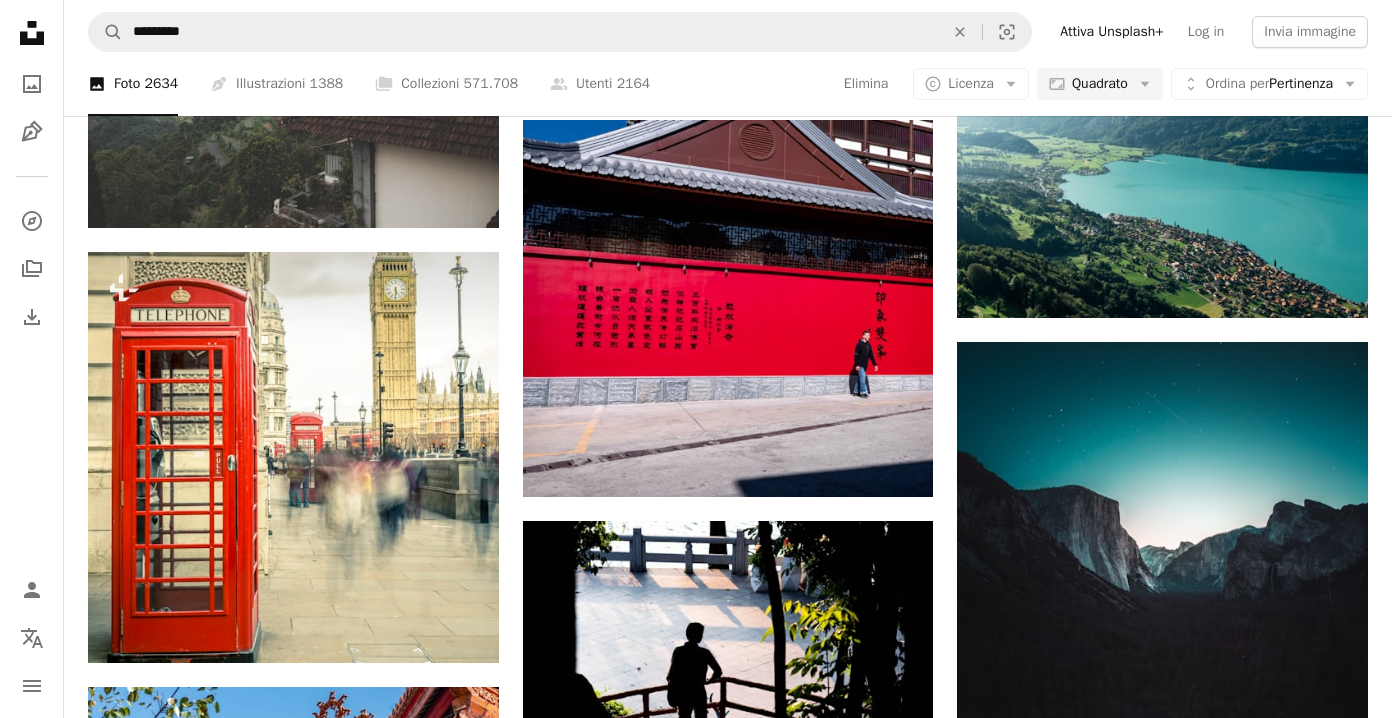 scroll, scrollTop: 11950, scrollLeft: 0, axis: vertical 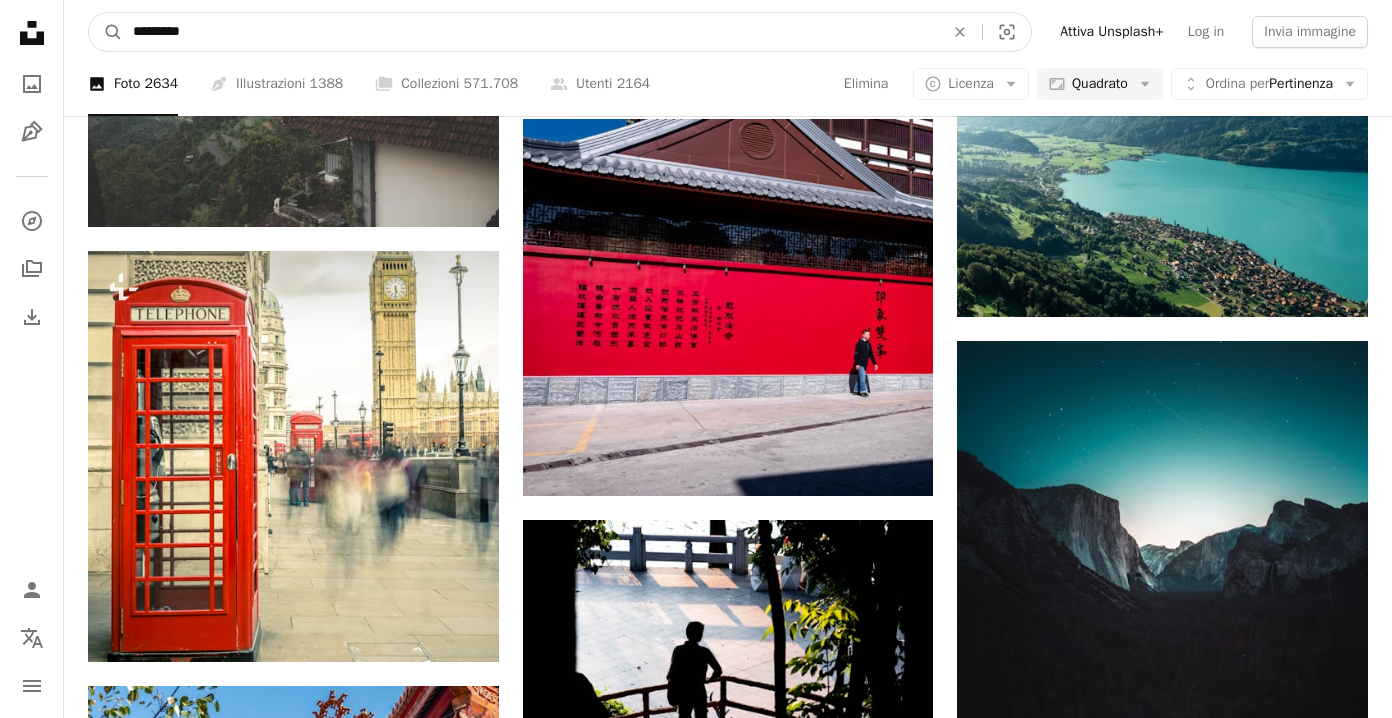 click on "*********" at bounding box center [530, 32] 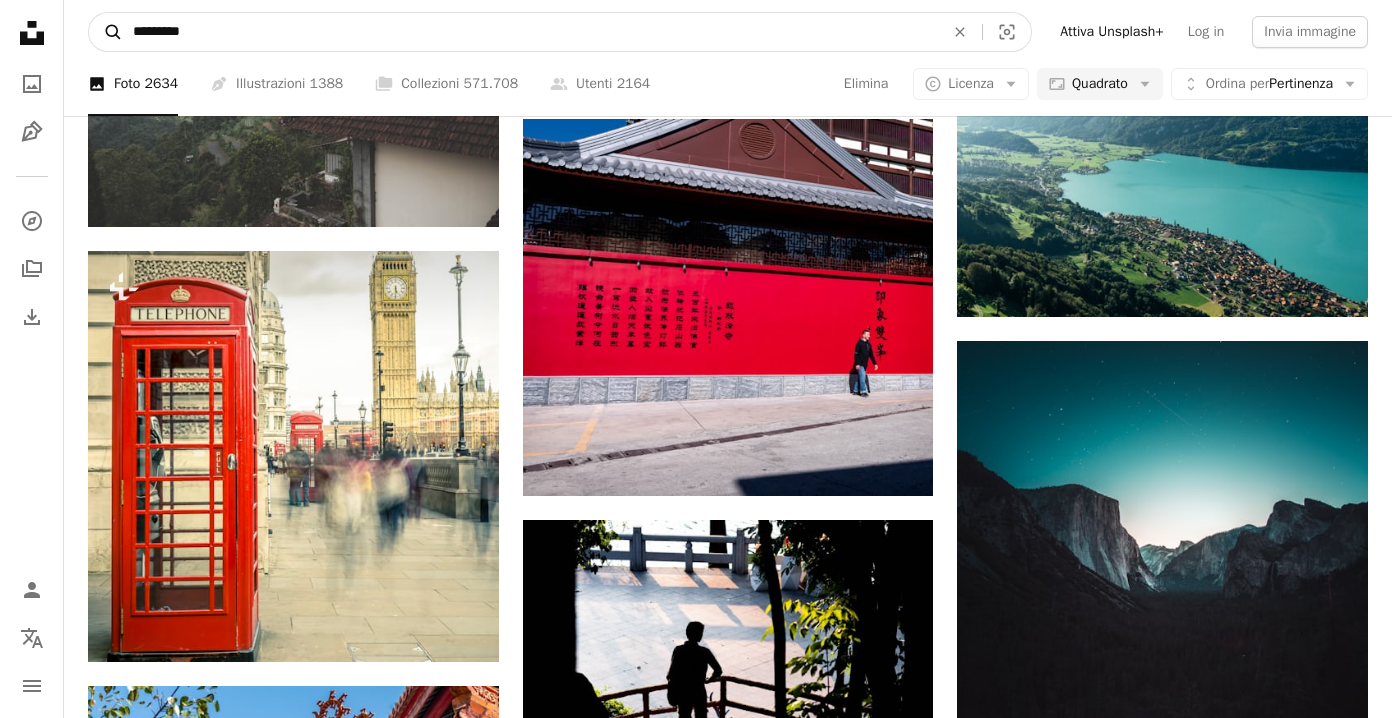 drag, startPoint x: 201, startPoint y: 29, endPoint x: 120, endPoint y: 31, distance: 81.02469 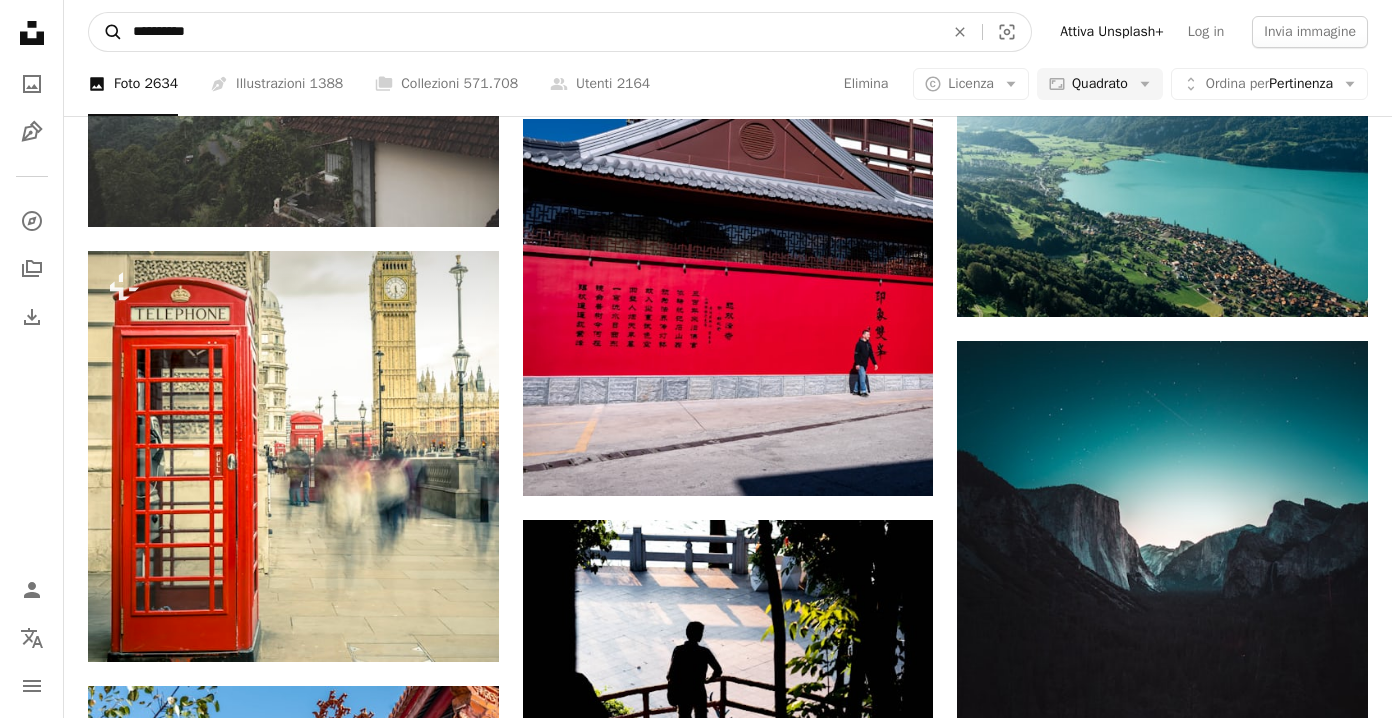 click on "A magnifying glass" at bounding box center (106, 32) 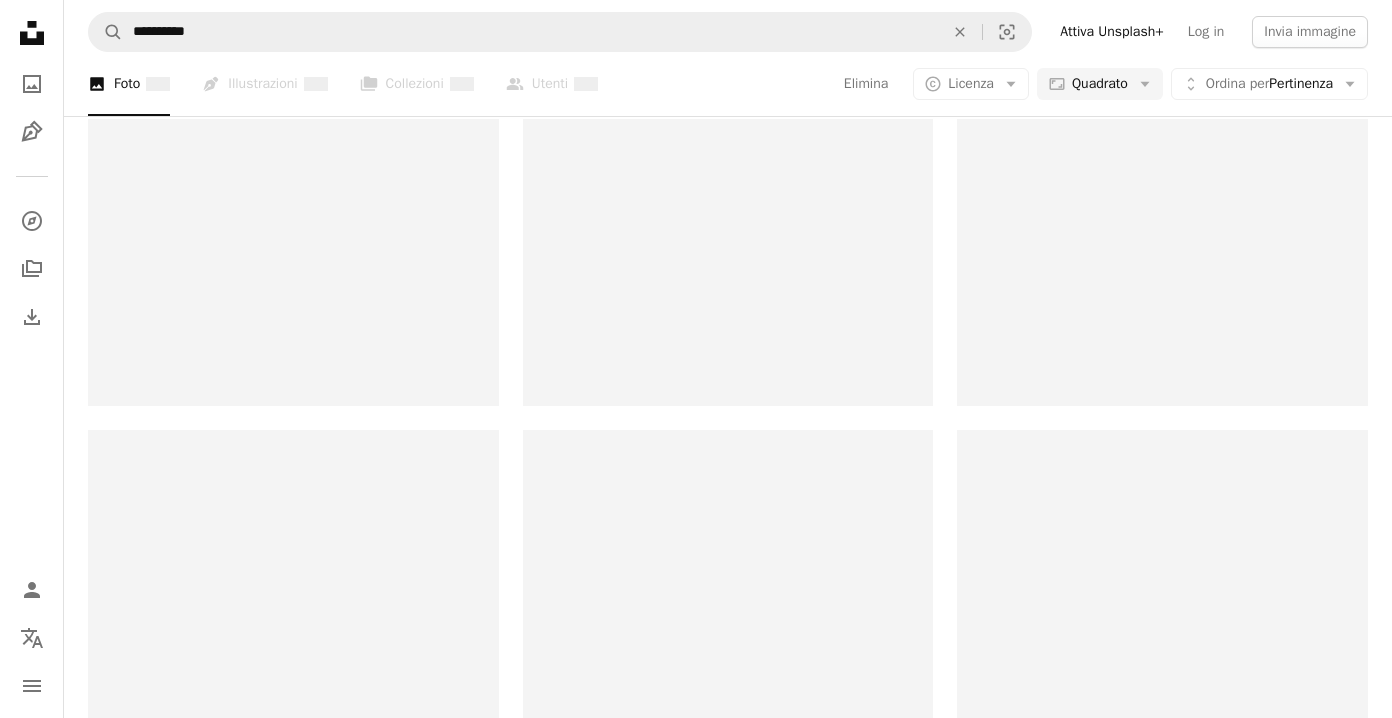 scroll, scrollTop: 0, scrollLeft: 0, axis: both 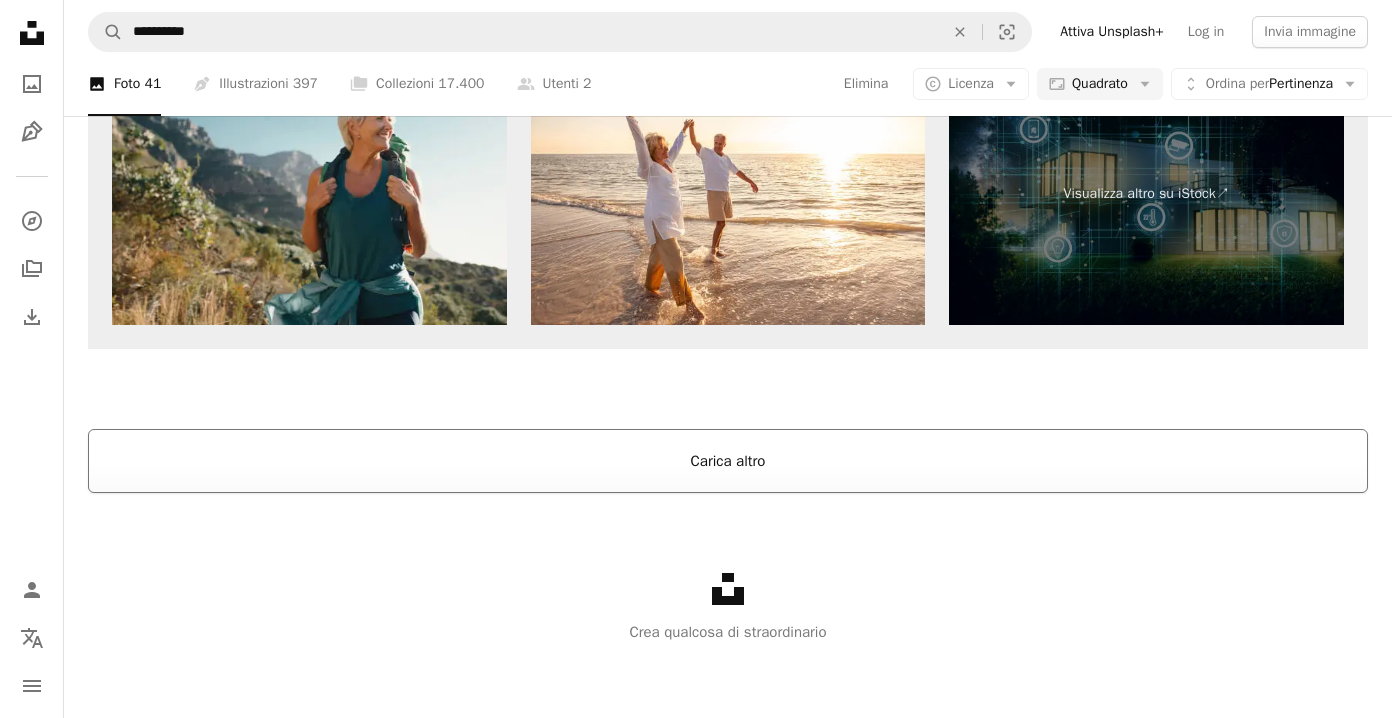 click on "Carica altro" at bounding box center (728, 461) 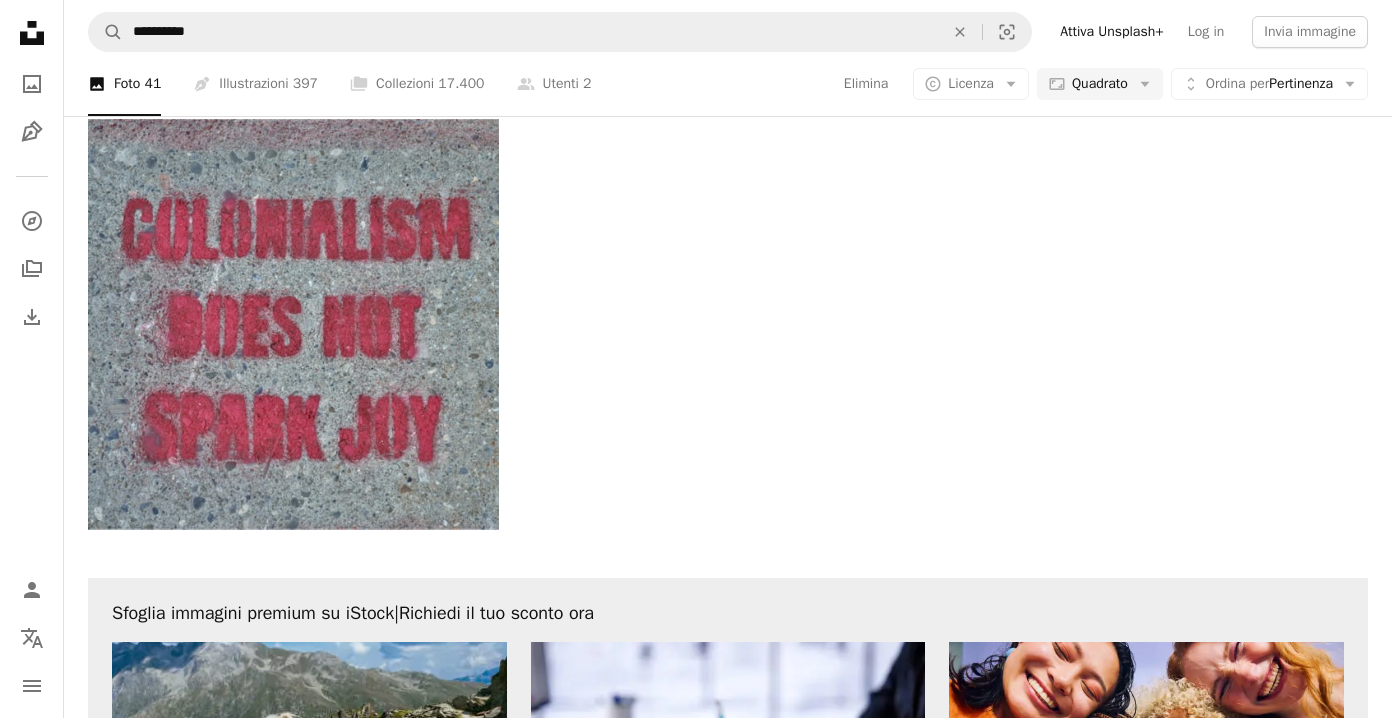 scroll, scrollTop: 6285, scrollLeft: 0, axis: vertical 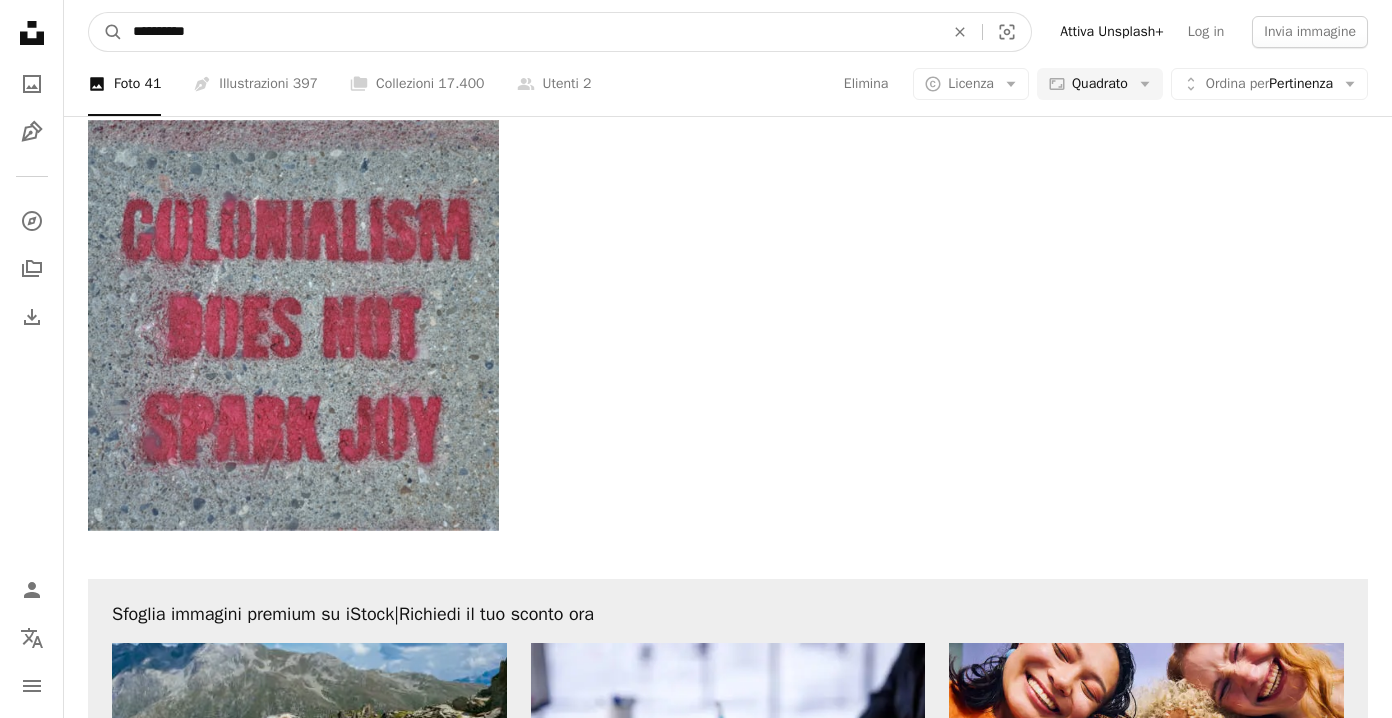 drag, startPoint x: 241, startPoint y: 31, endPoint x: 124, endPoint y: 30, distance: 117.00427 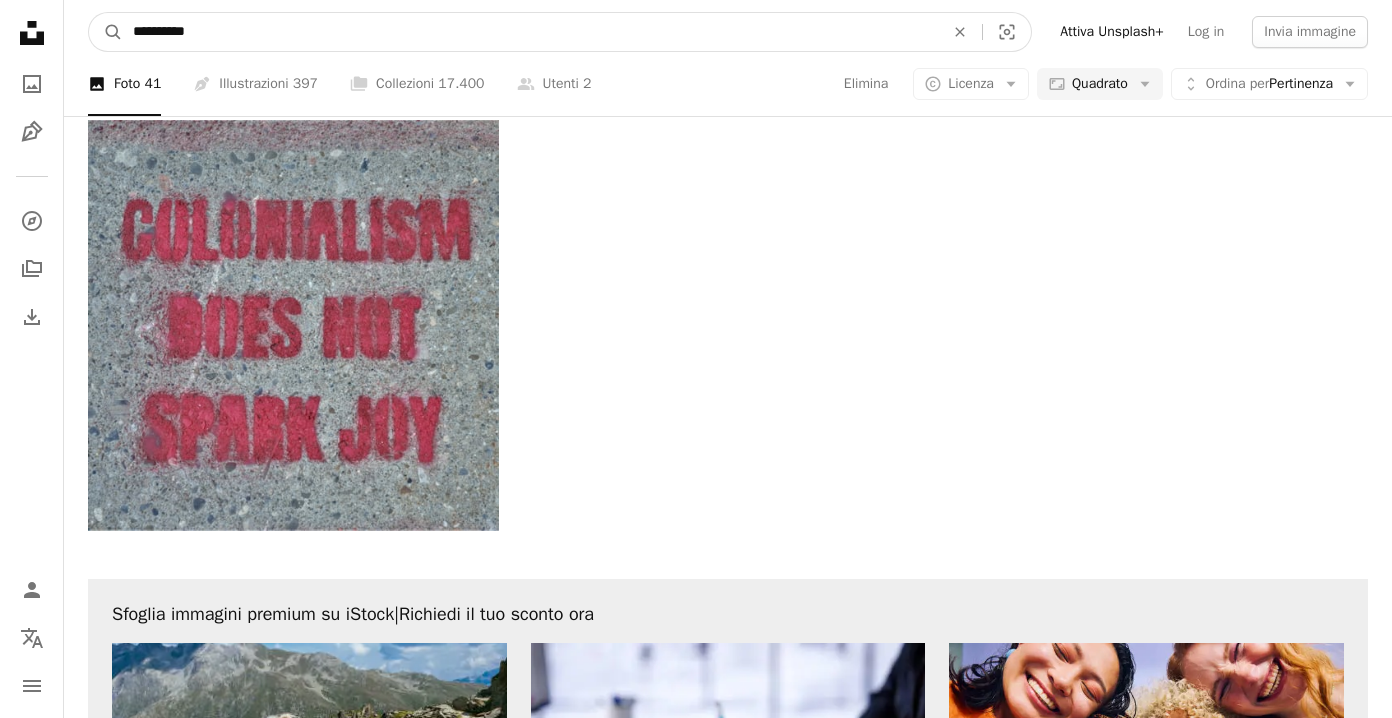 click on "**********" at bounding box center (530, 32) 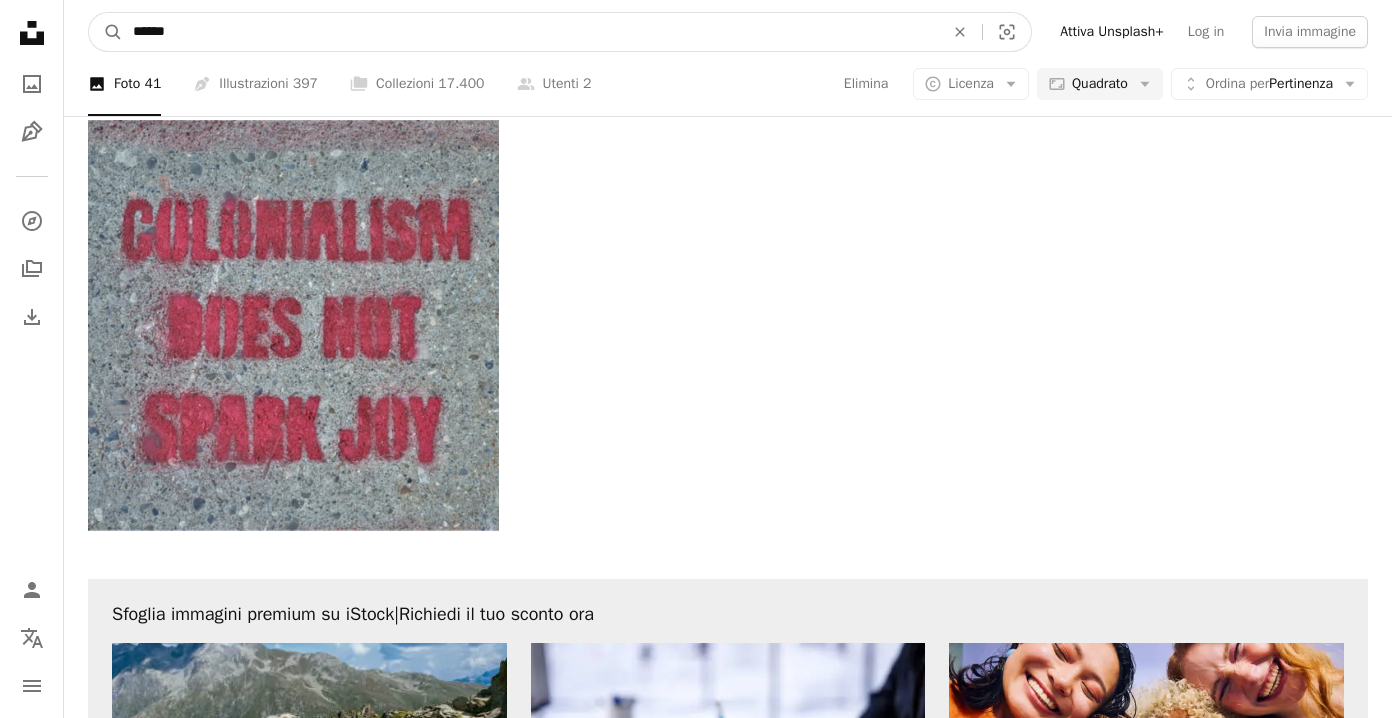 type on "*******" 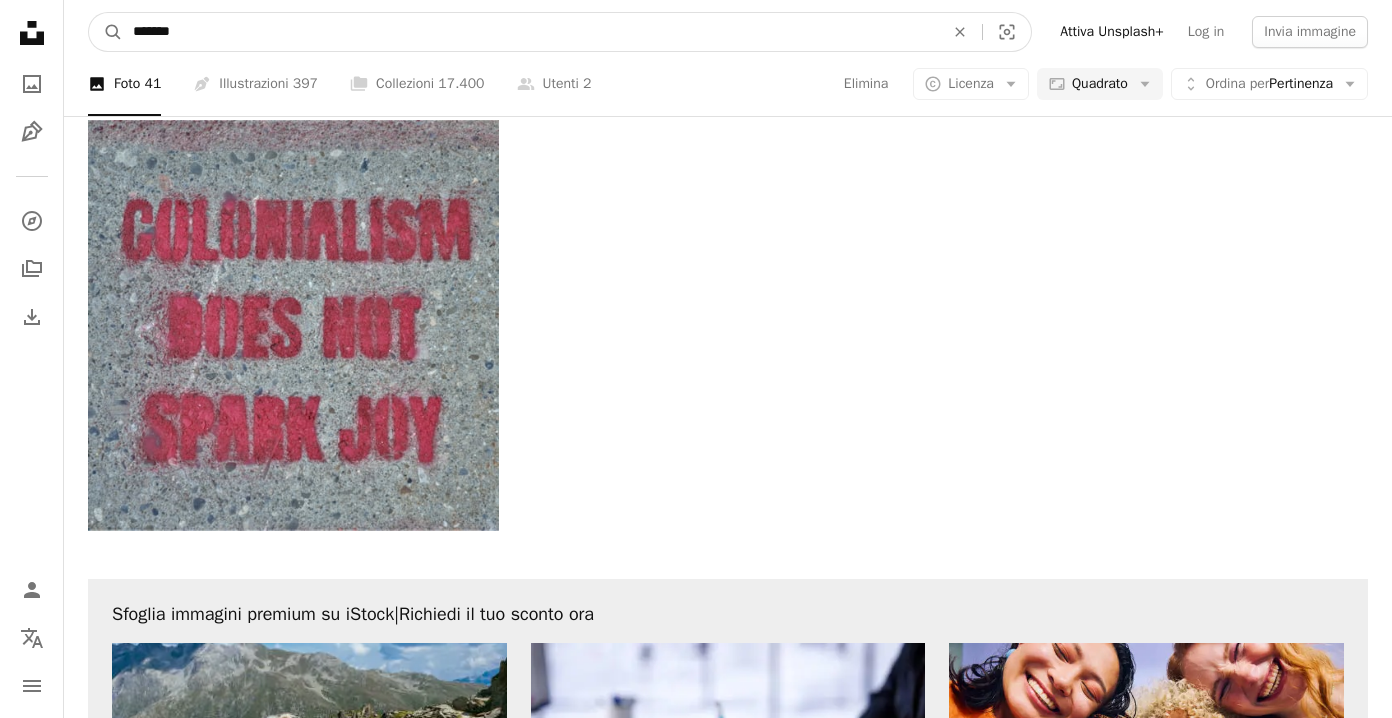 click on "A magnifying glass" at bounding box center [106, 32] 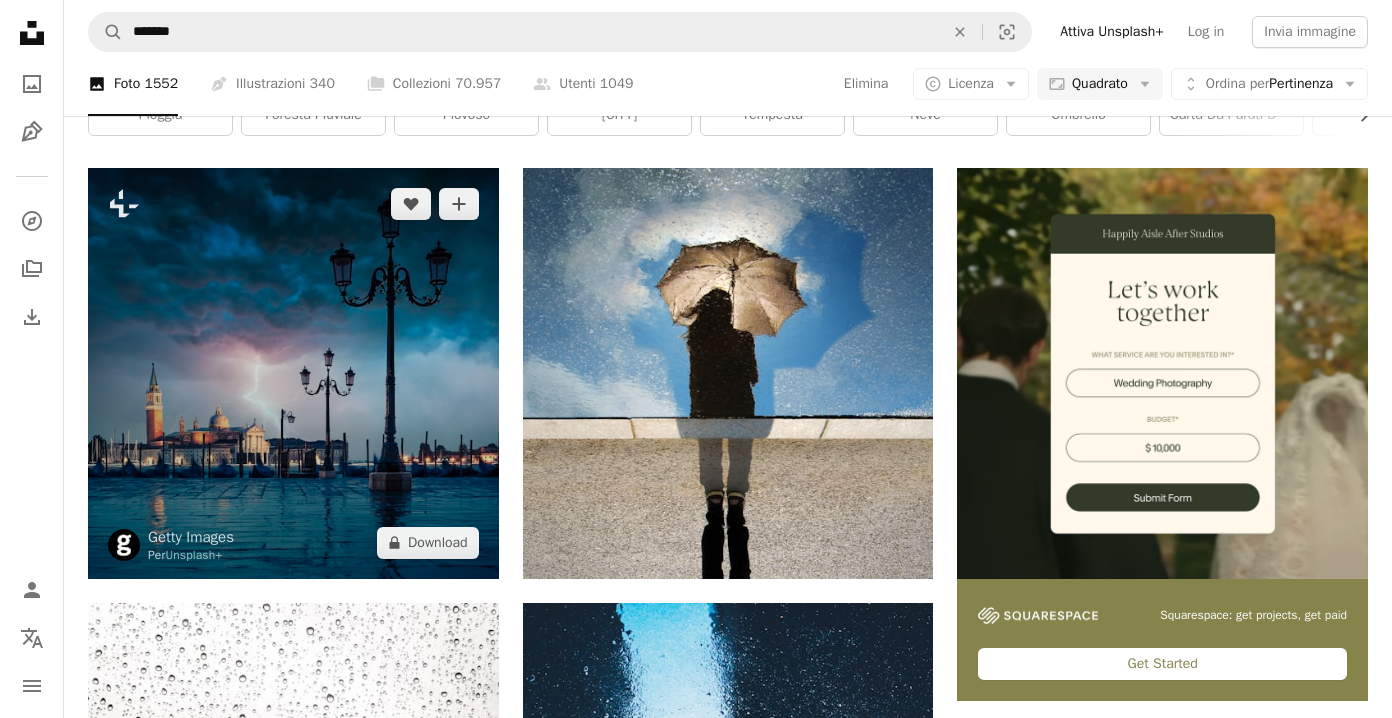 scroll, scrollTop: 108, scrollLeft: 0, axis: vertical 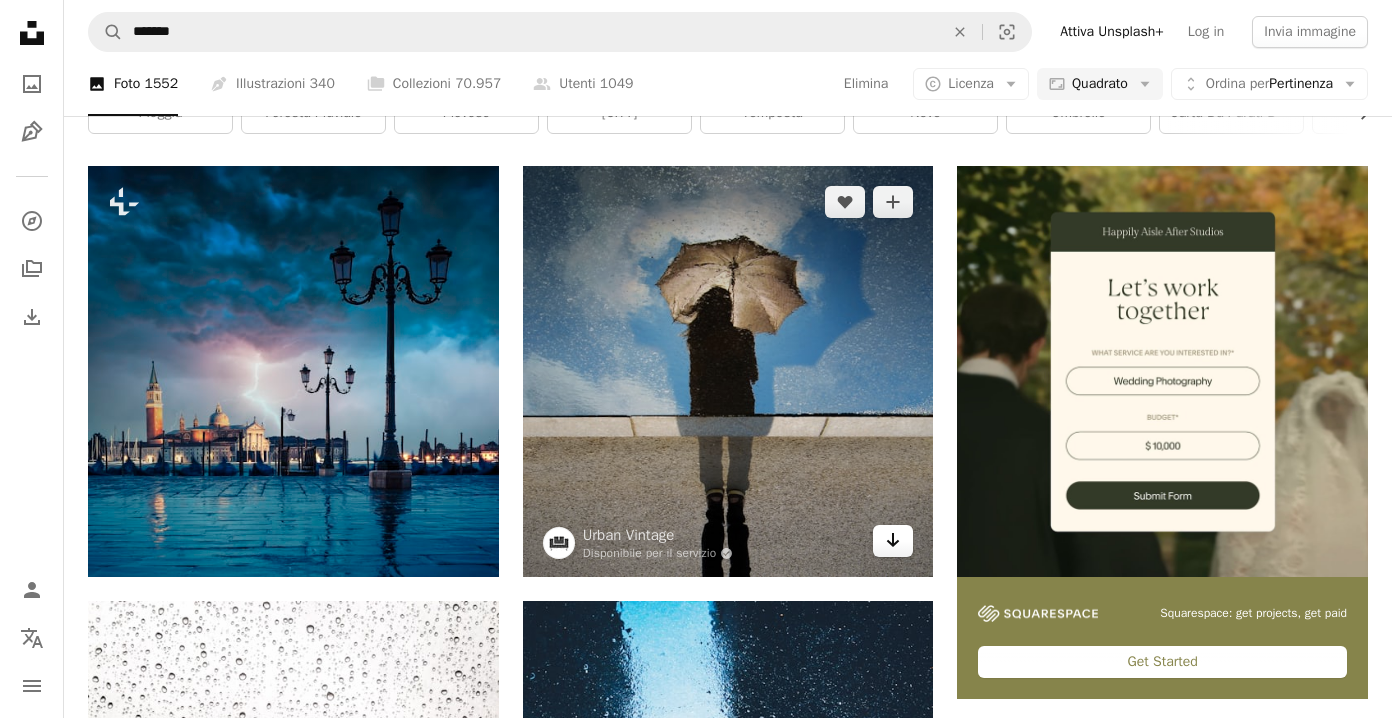 click on "Arrow pointing down" 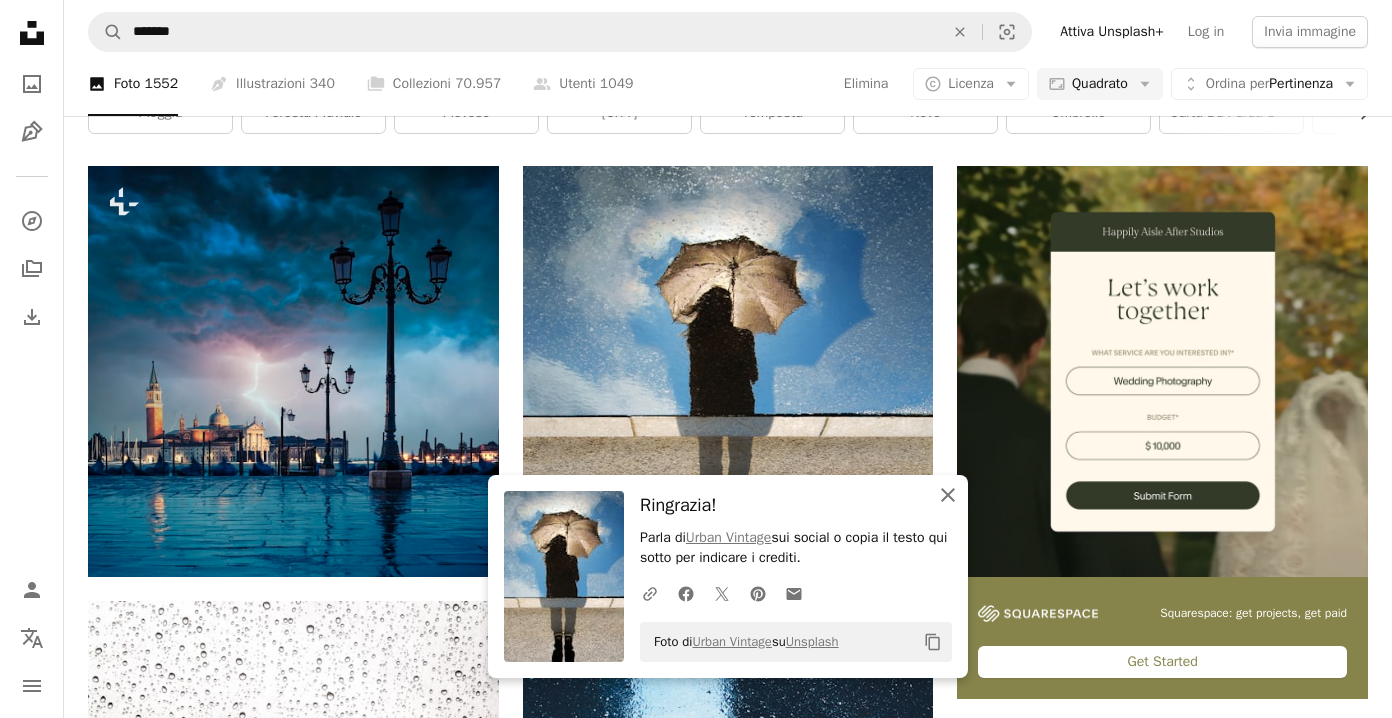 click 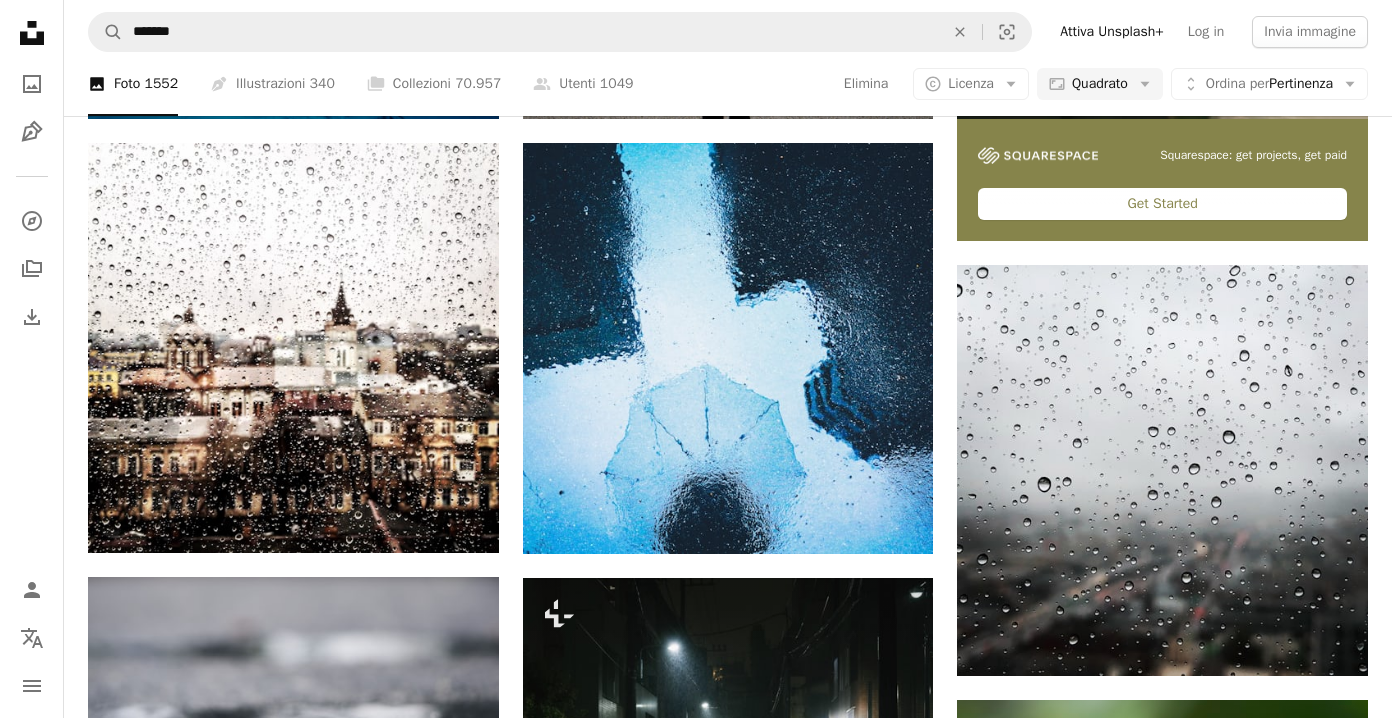 scroll, scrollTop: 571, scrollLeft: 0, axis: vertical 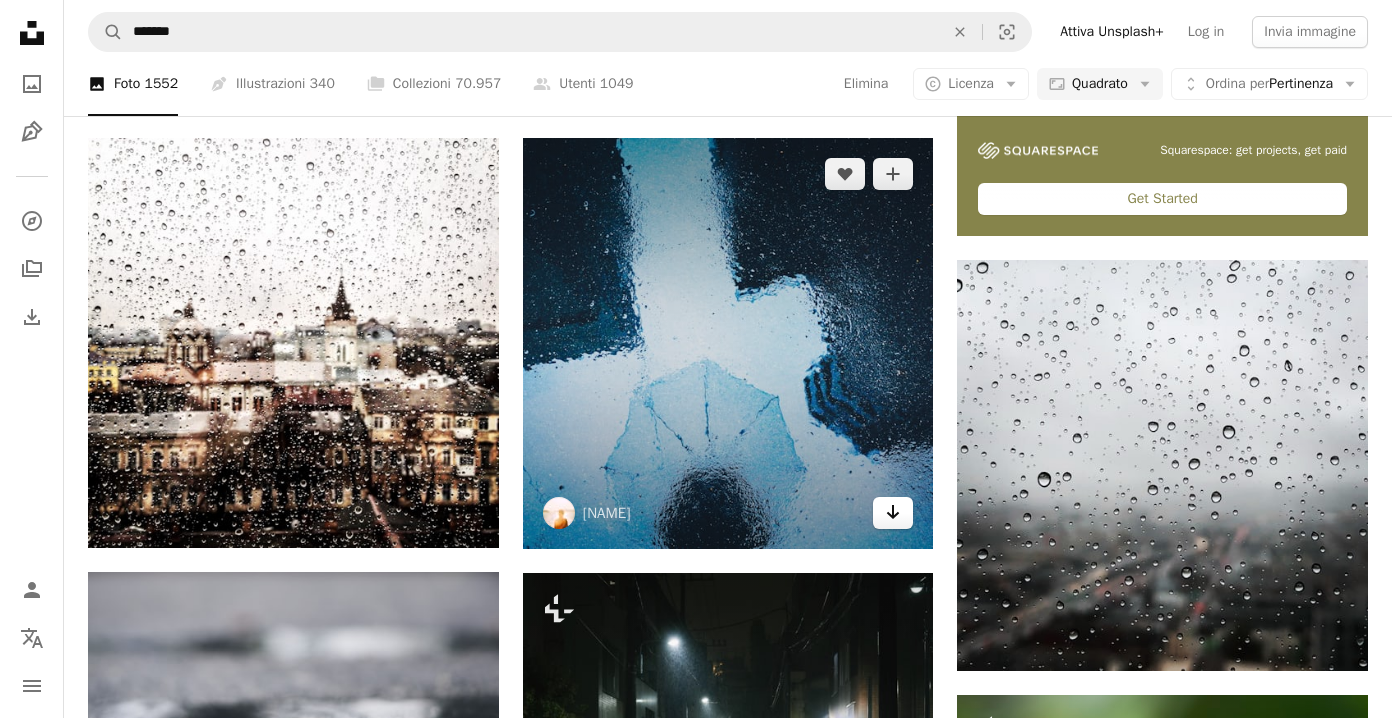 click on "Arrow pointing down" 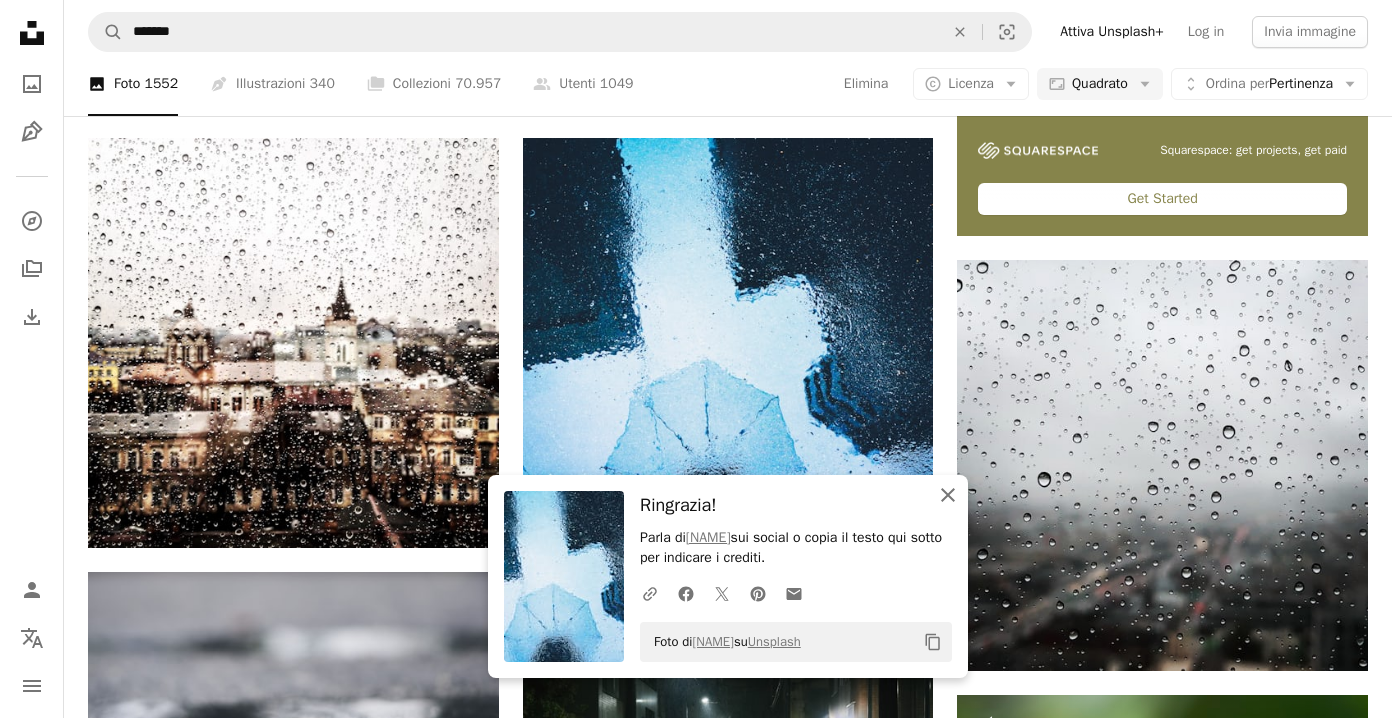 click 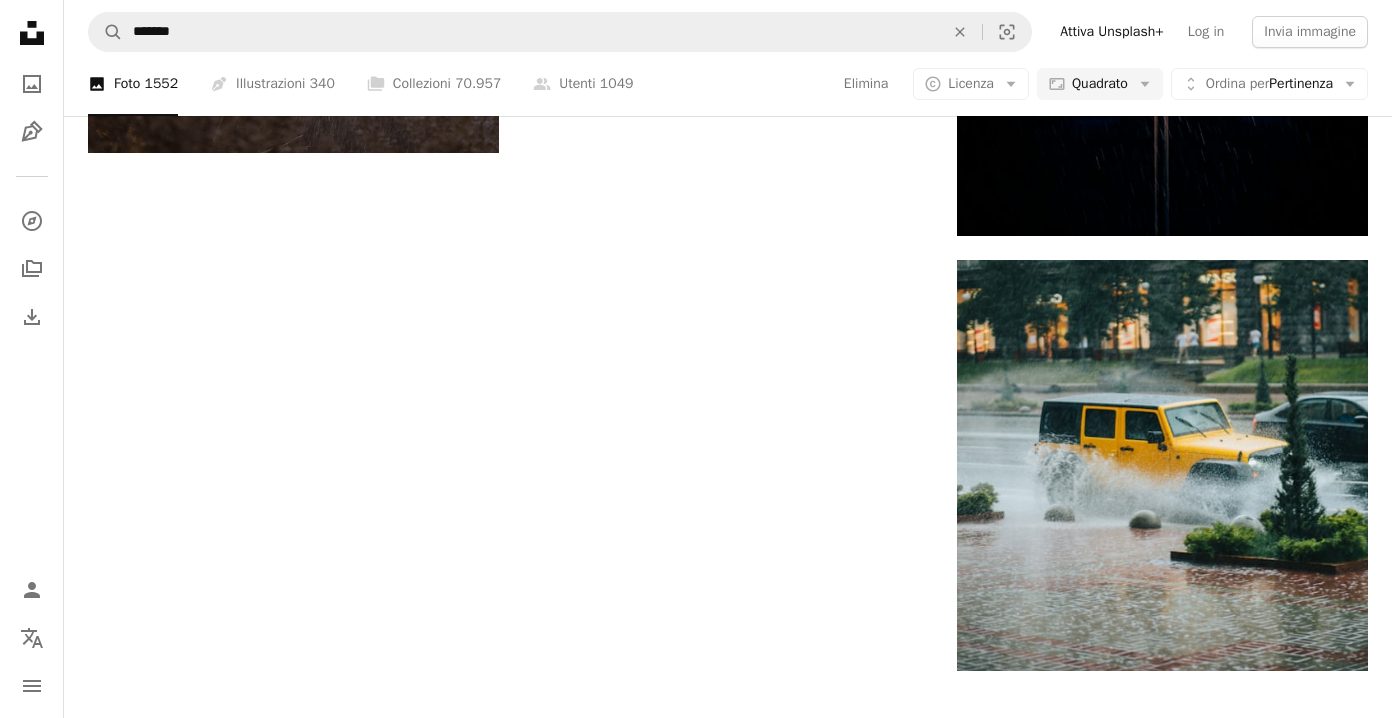 scroll, scrollTop: 2903, scrollLeft: 0, axis: vertical 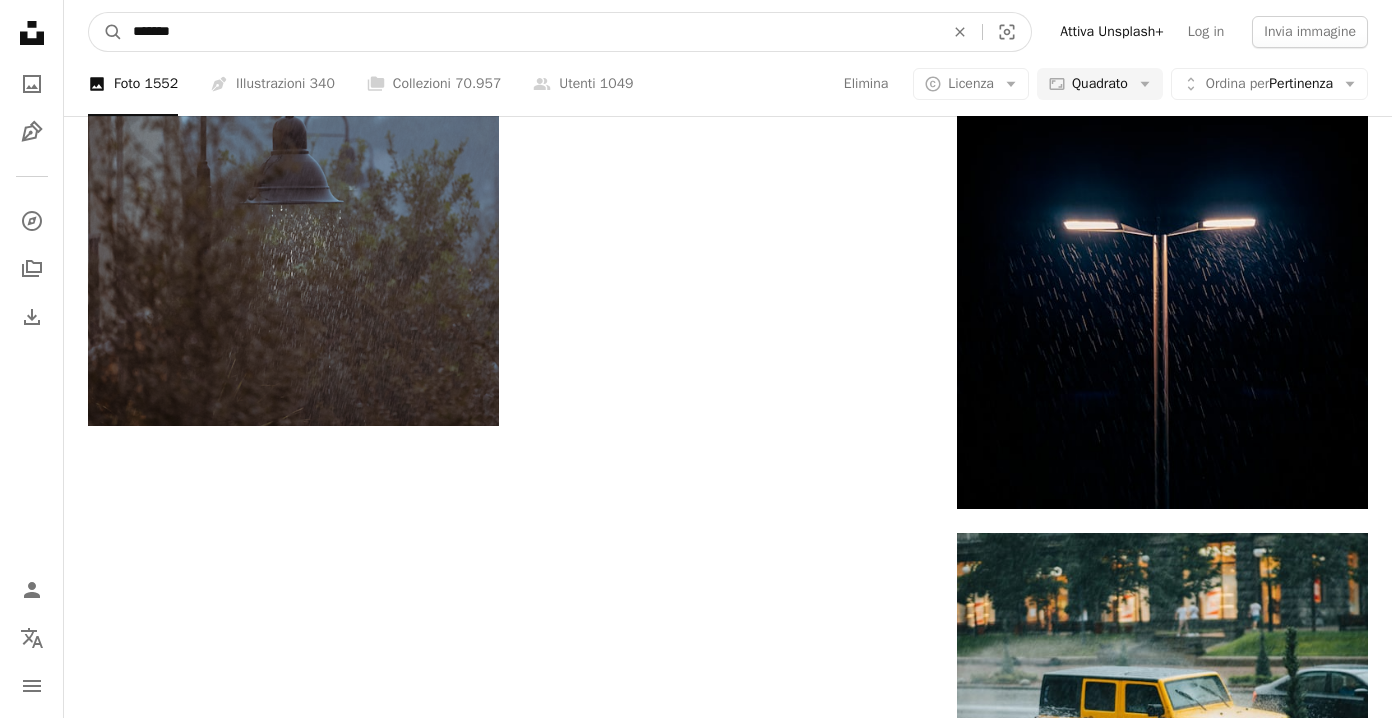 drag, startPoint x: 221, startPoint y: 33, endPoint x: 52, endPoint y: 36, distance: 169.02663 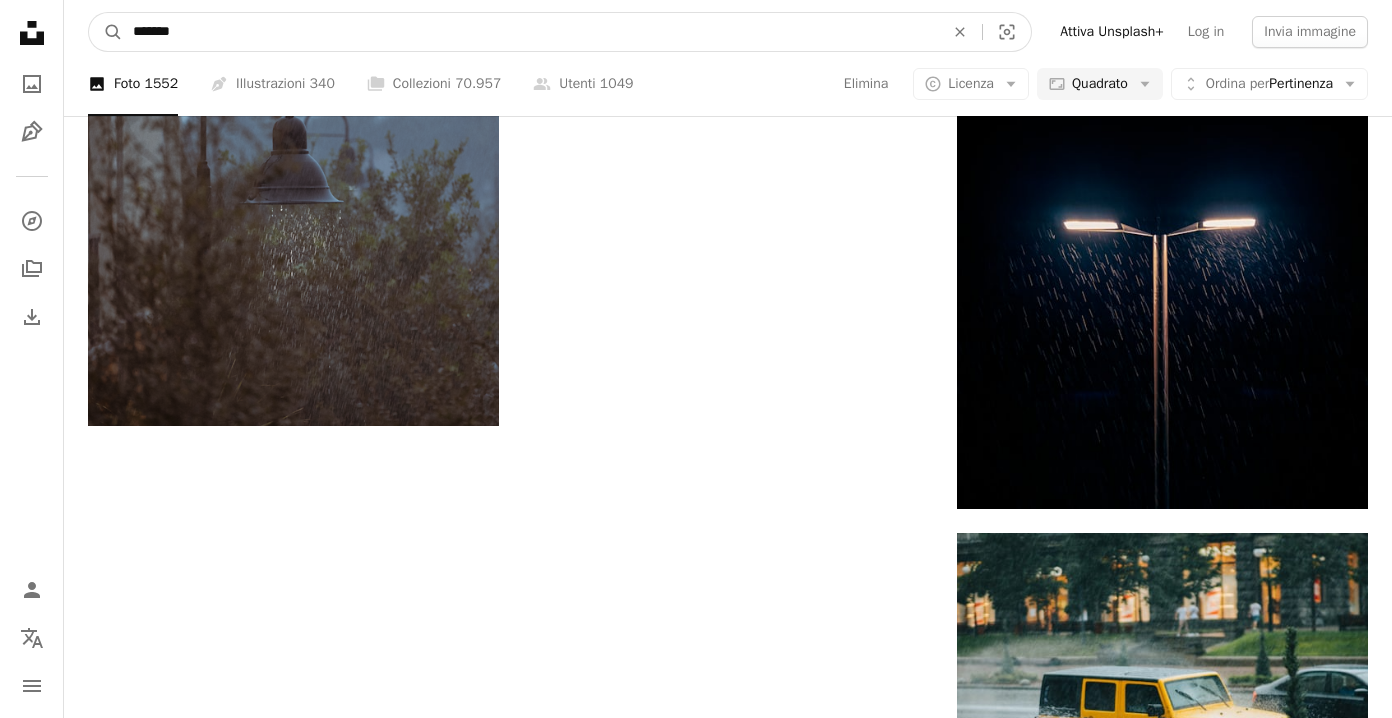 click on "Unsplash logo Home Unsplash A photo Pen Tool A compass A stack of folders Download Person Localization icon navigation menu A magnifying glass ******* An X shape Visual search Attiva Unsplash+ Log in Invia immagine A photo Foto   1552 Pen Tool Illustrazioni   340 A stack of folders Collezioni   70.957 A group of people Utenti   1049 Elimina A copyright icon © Licenza Arrow down Aspect ratio Quadrato Arrow down Unfold Ordina per  Pertinenza Arrow down Filters Filtri (1) Pioggia Chevron right pioggia foresta pluviale piovoso città della pioggia tempesta neve ombrello carta da parati della pioggia natura tempo atmosferico goccia di pioggia giorno di pioggia Plus sign for Unsplash+ A heart A plus sign Getty Images Per  Unsplash+ A lock   Download A heart A plus sign [NAME] Arrow pointing down A heart A plus sign [NAME] Disponibile per il servizio A checkmark inside of a circle Arrow pointing down A heart A plus sign [NAME] Arrow pointing down A heart A plus sign [NAME] A heart Per" at bounding box center [696, -449] 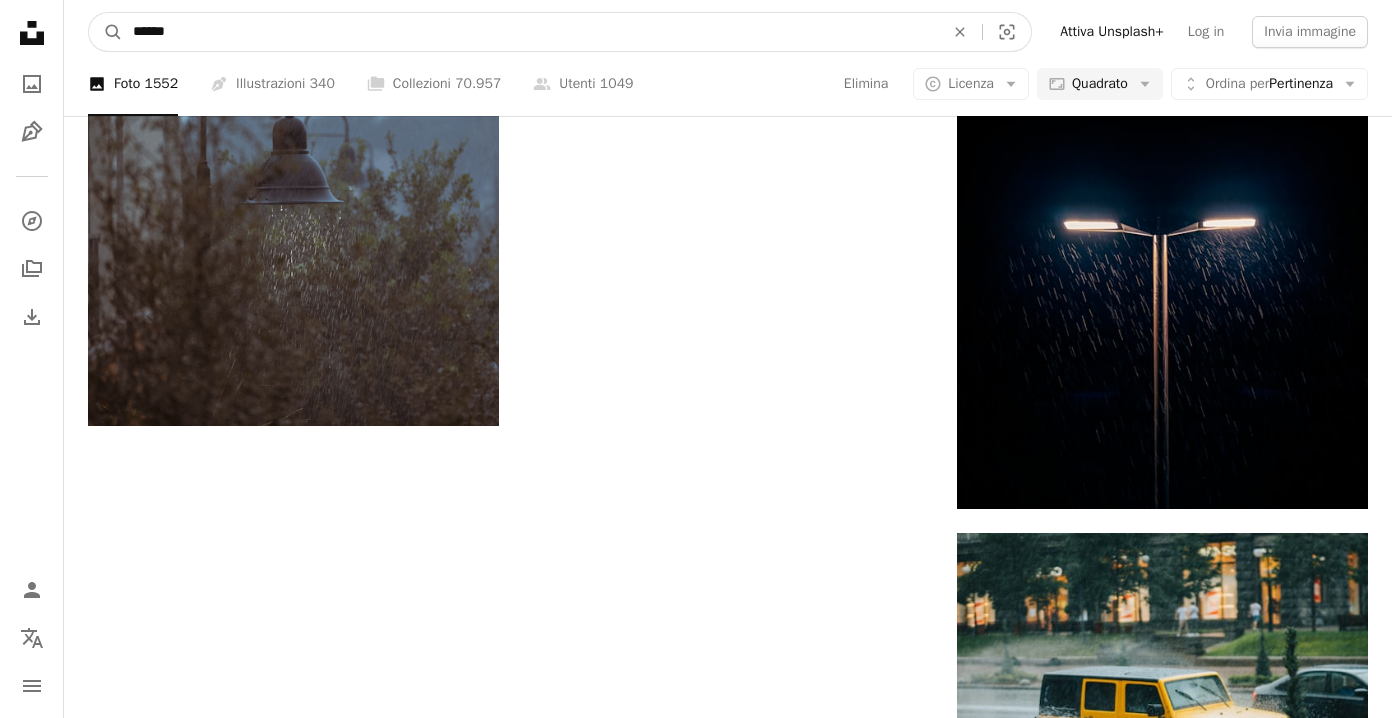 type on "*******" 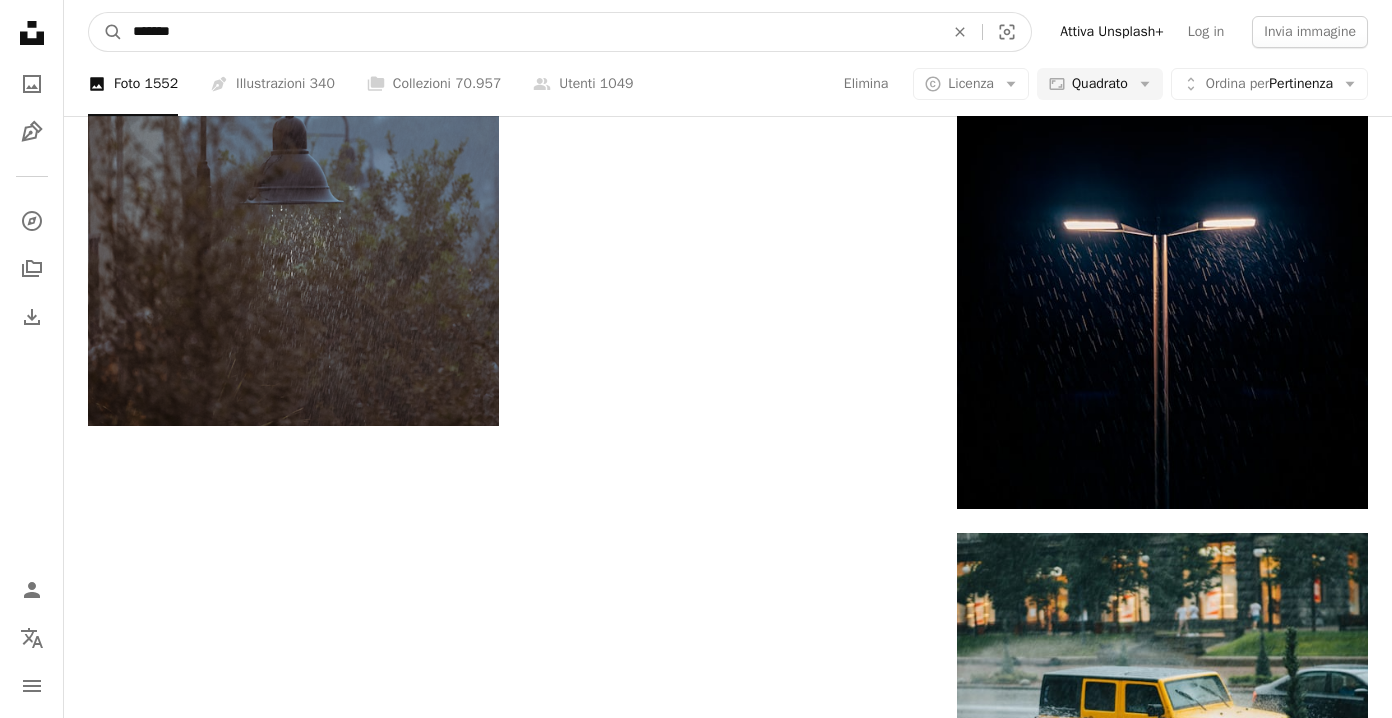 click on "A magnifying glass" at bounding box center [106, 32] 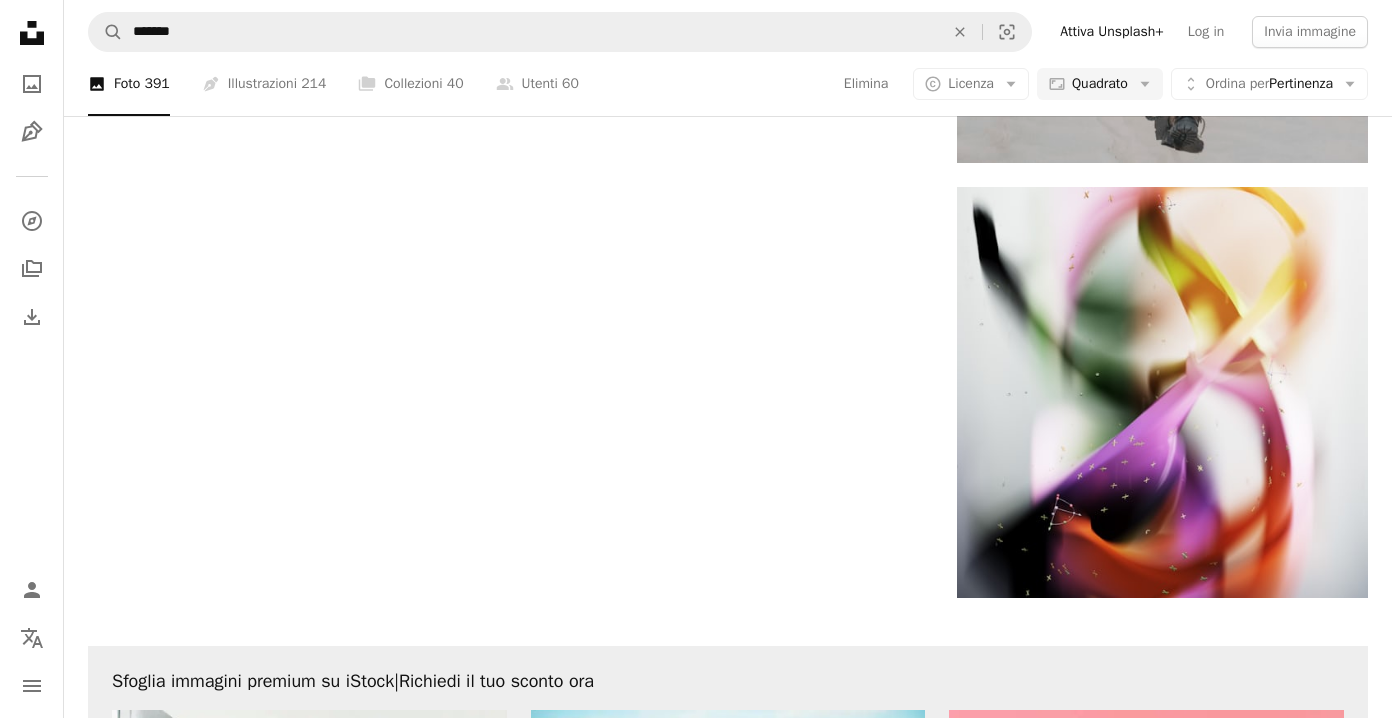scroll, scrollTop: 3203, scrollLeft: 0, axis: vertical 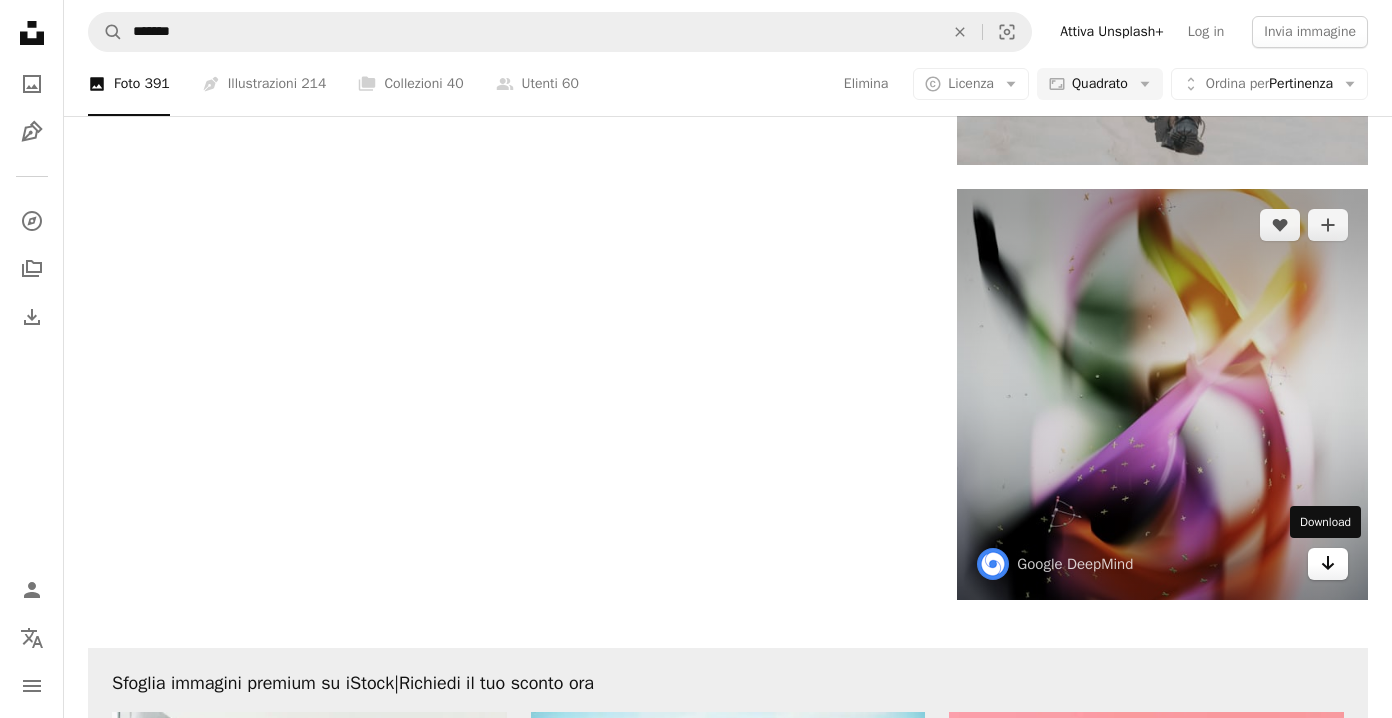 click on "Arrow pointing down" 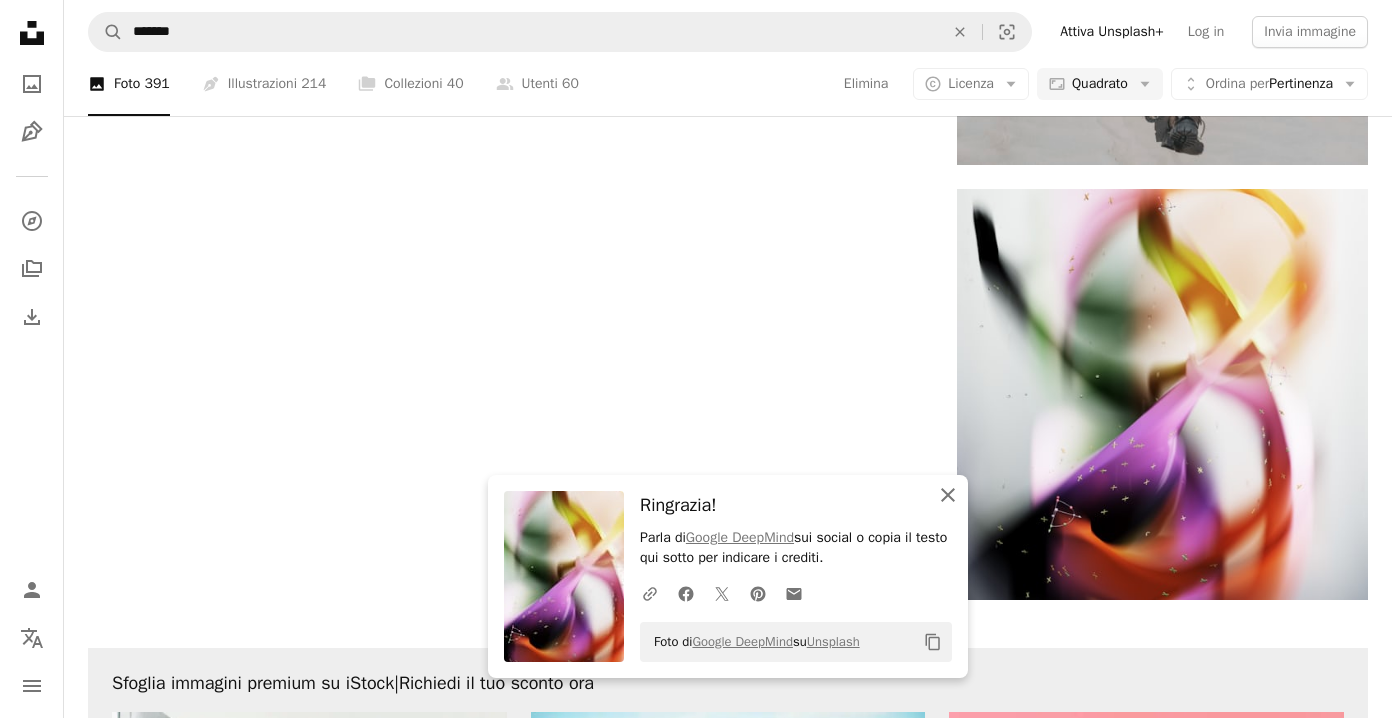 click 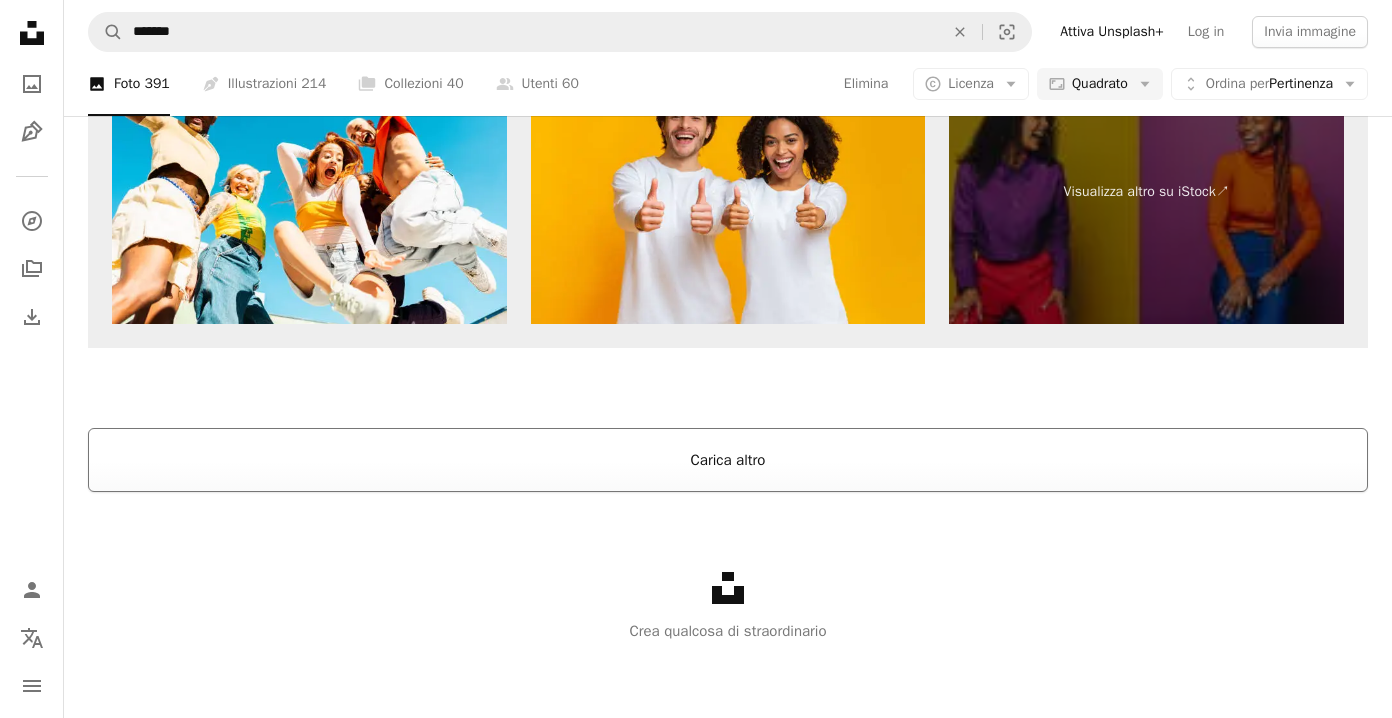 click on "Carica altro" at bounding box center [728, 460] 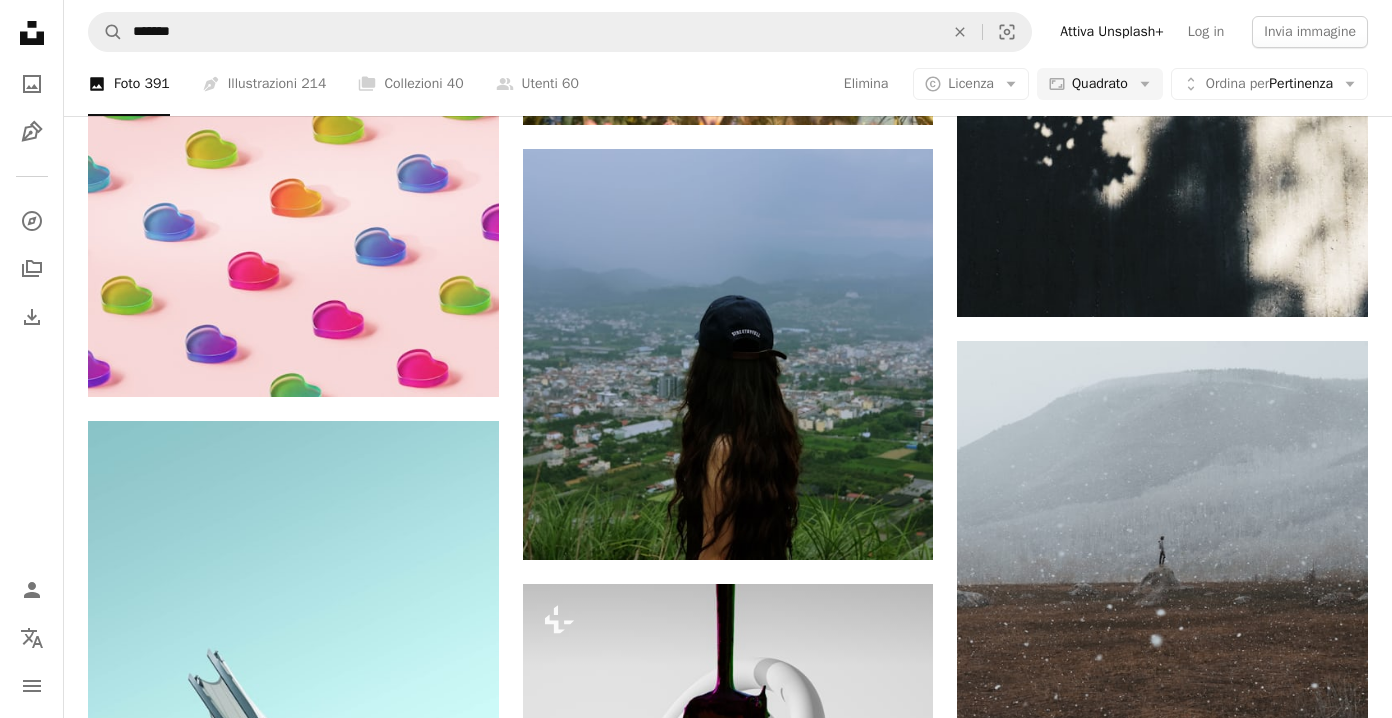 scroll, scrollTop: 14946, scrollLeft: 0, axis: vertical 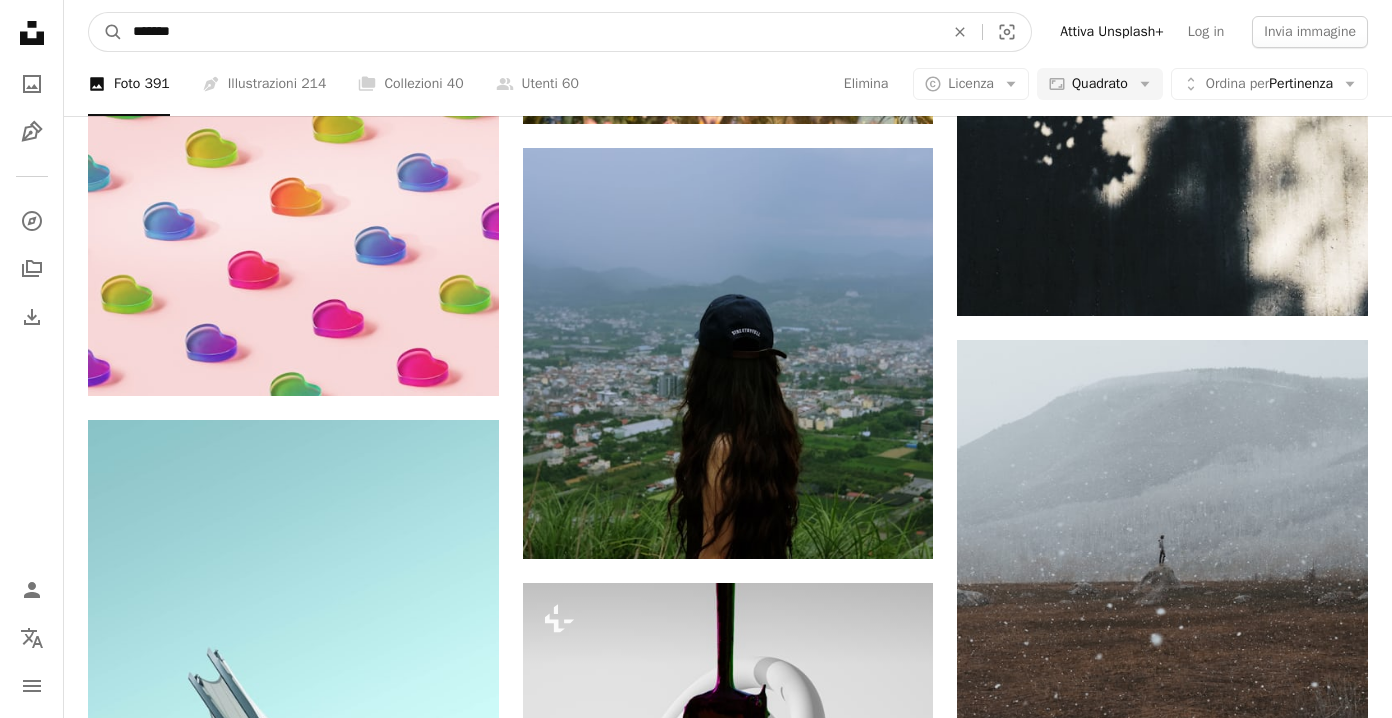 drag, startPoint x: 281, startPoint y: 36, endPoint x: 66, endPoint y: 21, distance: 215.52261 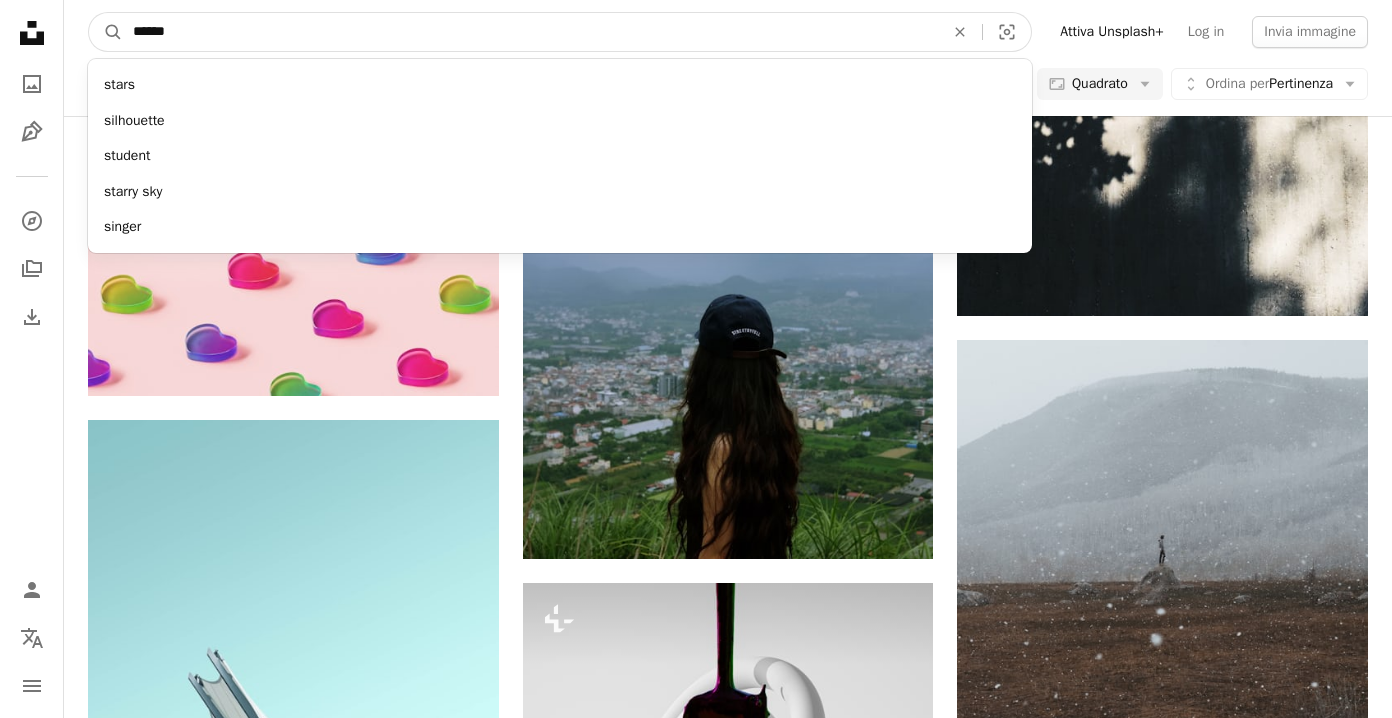 type on "*******" 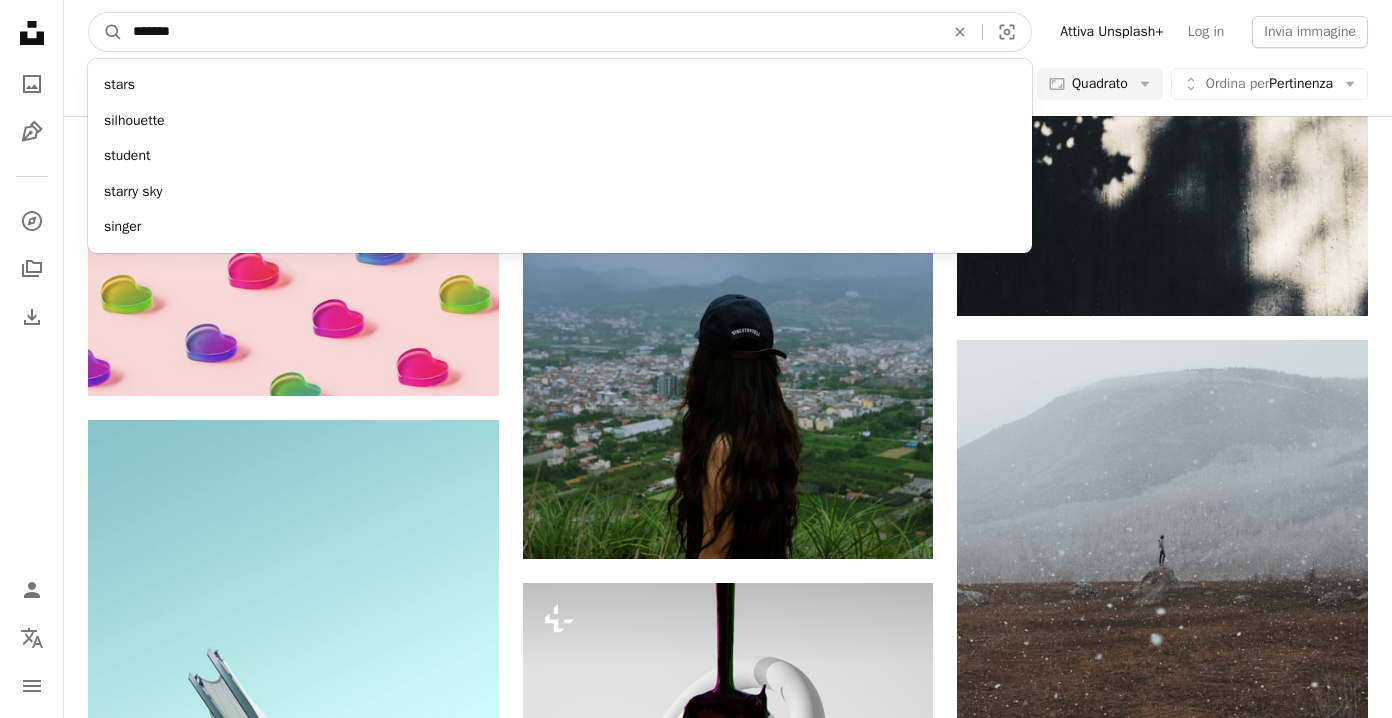 click on "A magnifying glass" at bounding box center (106, 32) 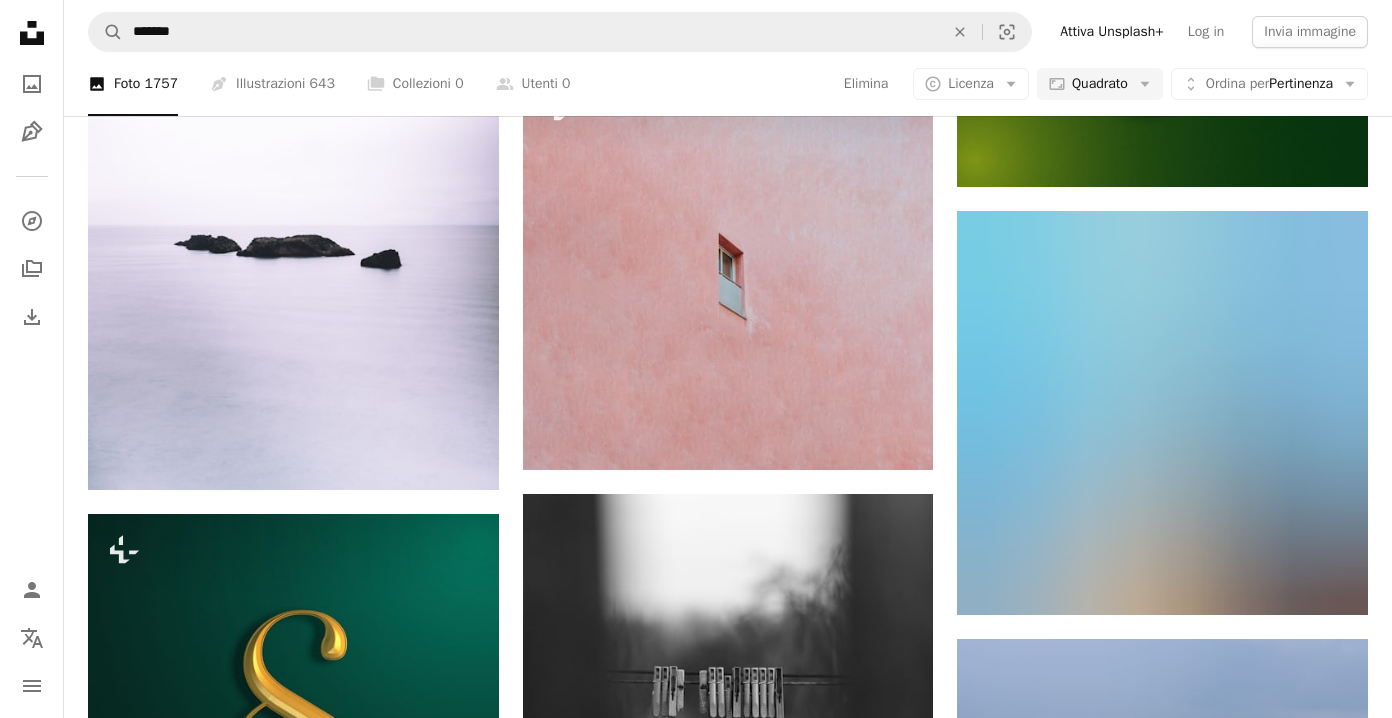 scroll, scrollTop: 1926, scrollLeft: 0, axis: vertical 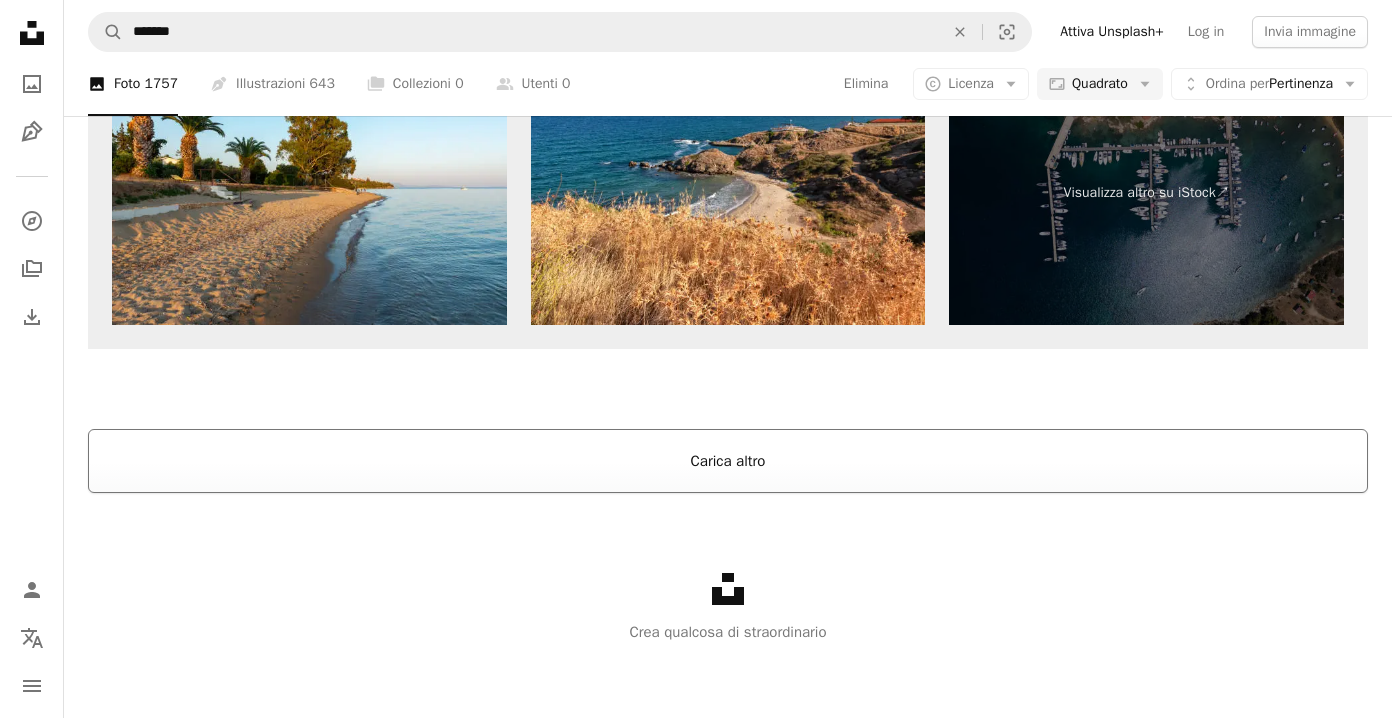 click on "Carica altro" at bounding box center [728, 461] 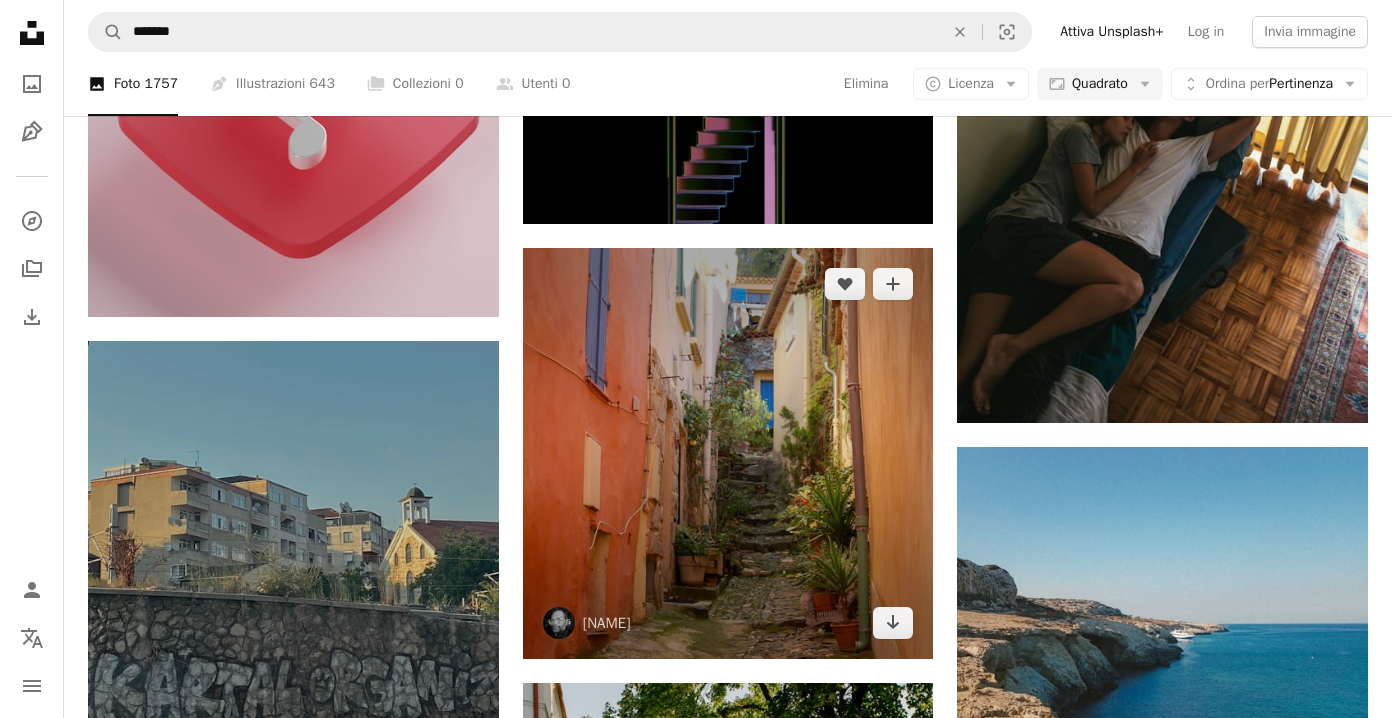 scroll, scrollTop: 23962, scrollLeft: 0, axis: vertical 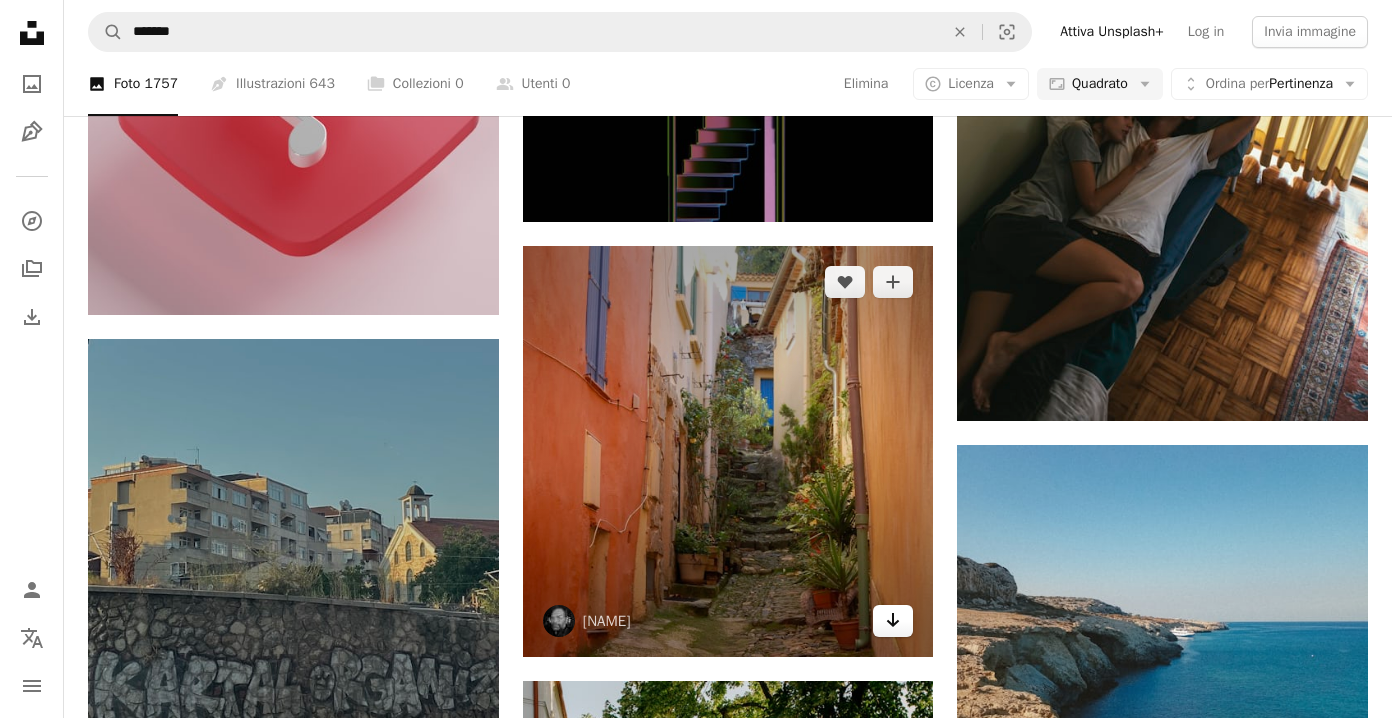 click on "Arrow pointing down" 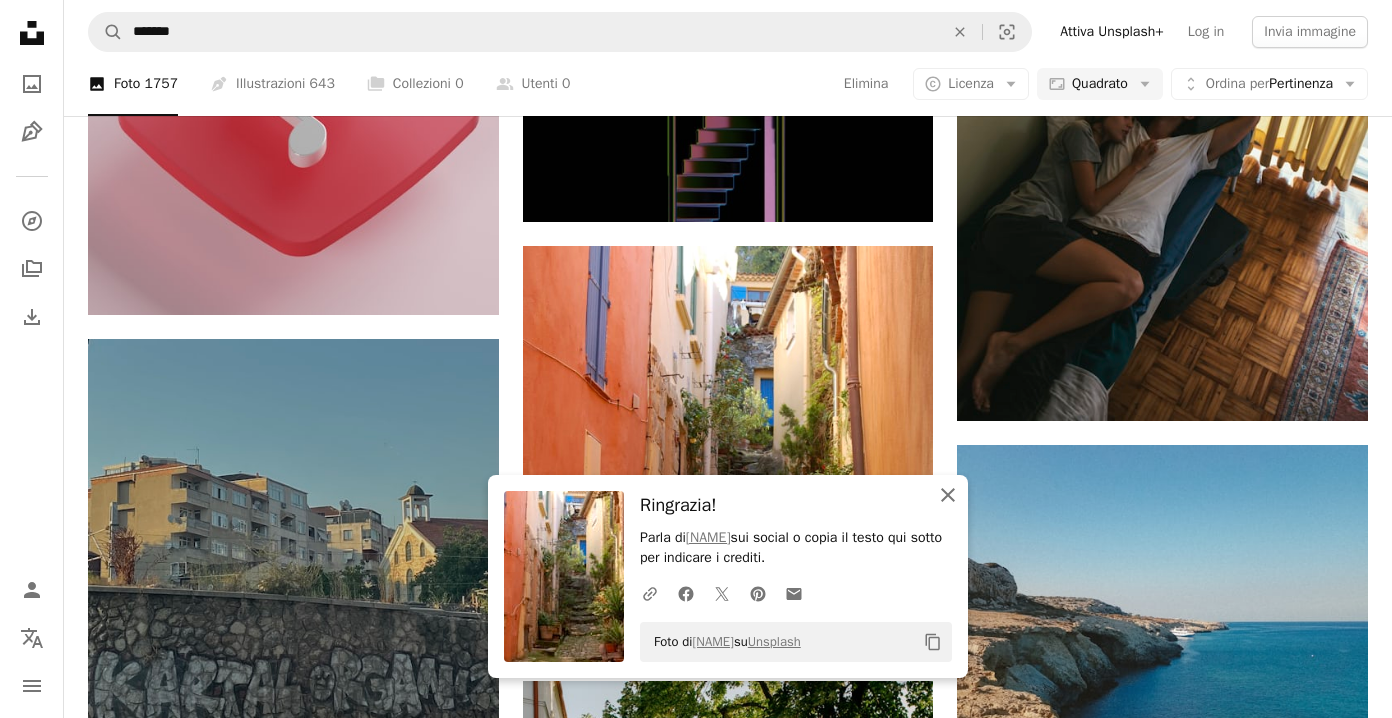 click 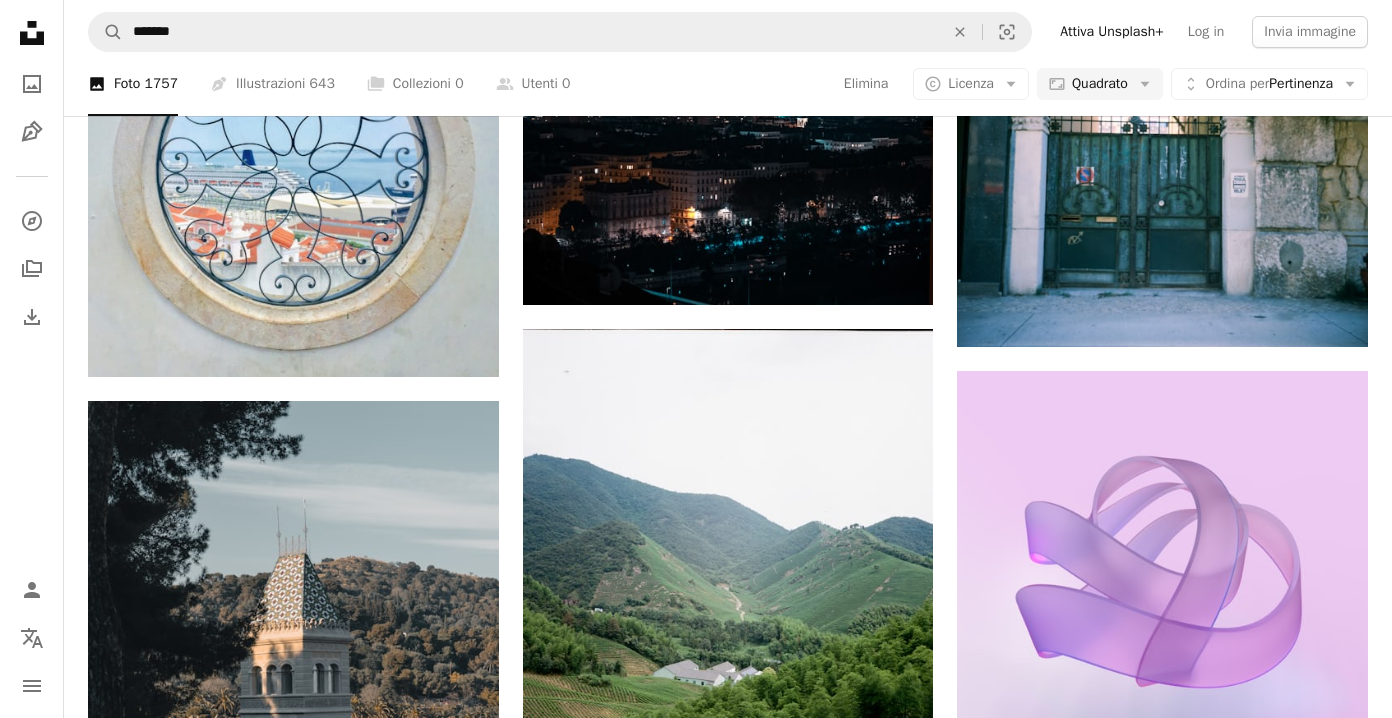 scroll, scrollTop: 42266, scrollLeft: 0, axis: vertical 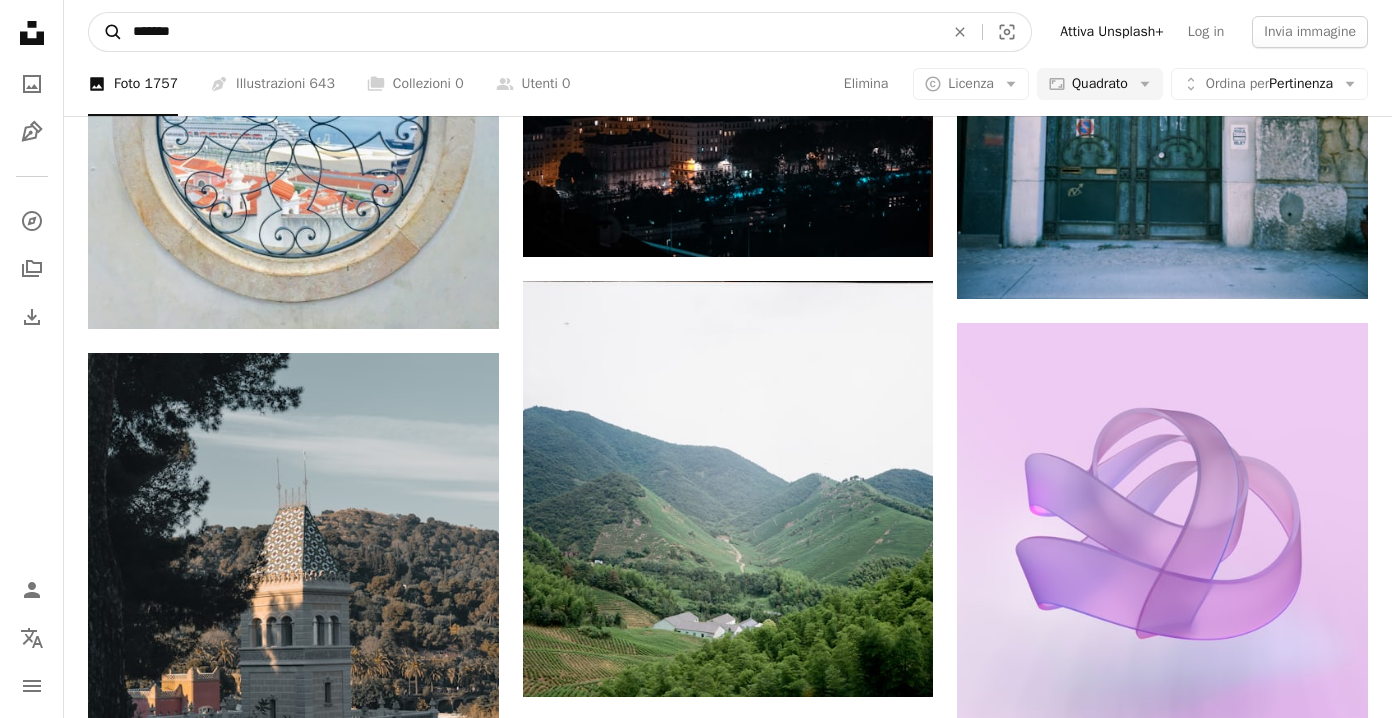 drag, startPoint x: 209, startPoint y: 38, endPoint x: 107, endPoint y: 35, distance: 102.044106 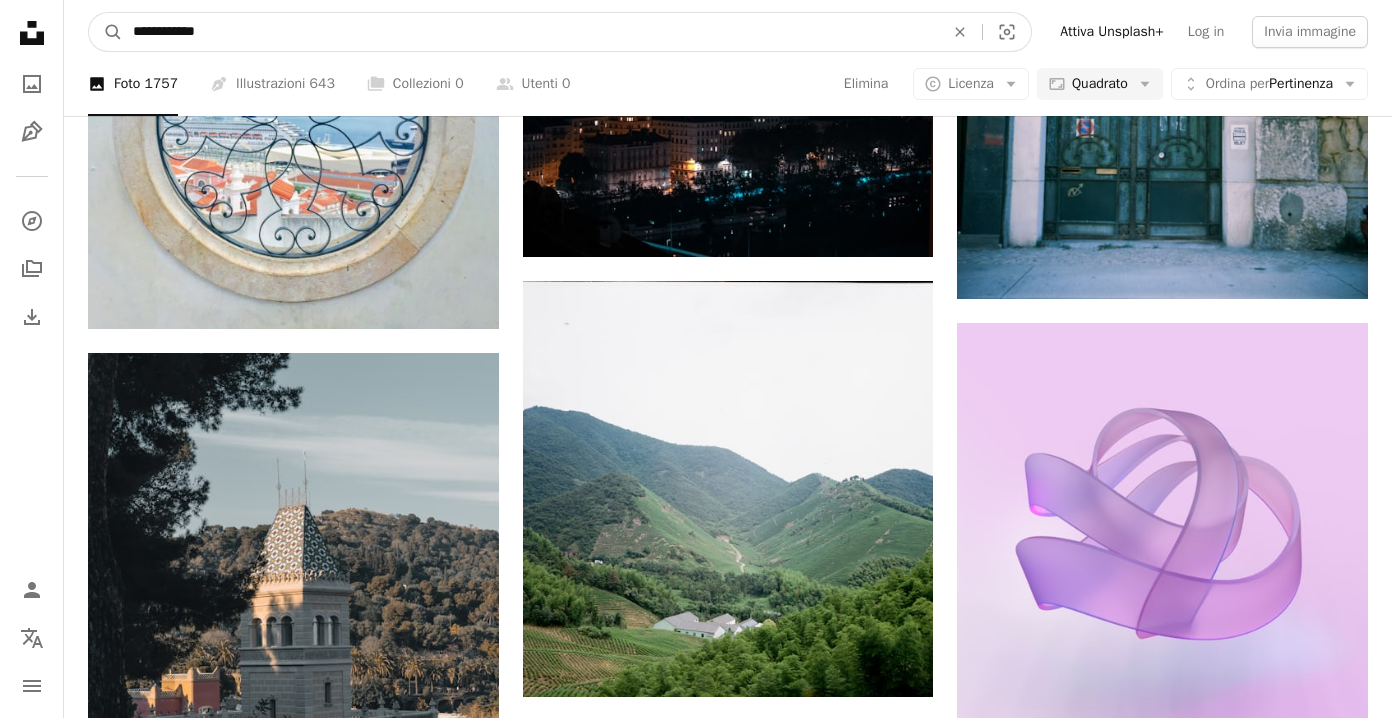type on "**********" 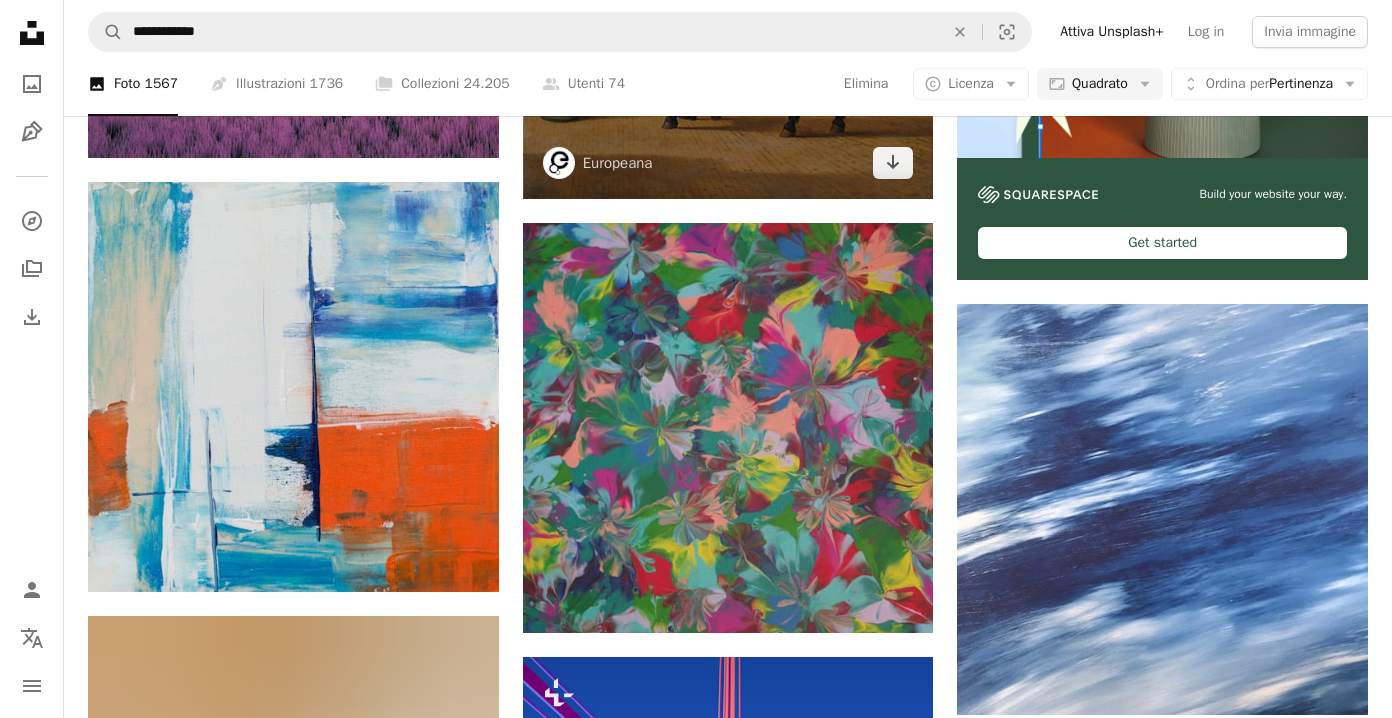 scroll, scrollTop: 551, scrollLeft: 0, axis: vertical 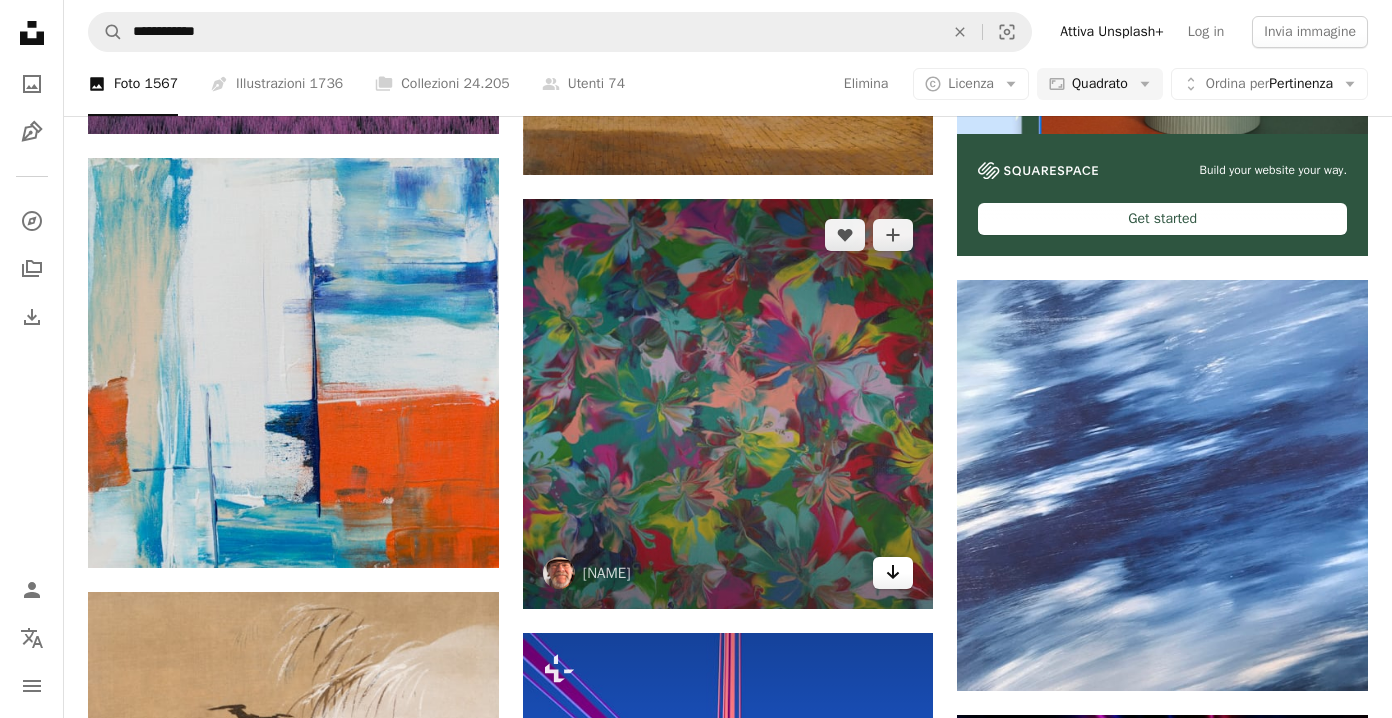 click 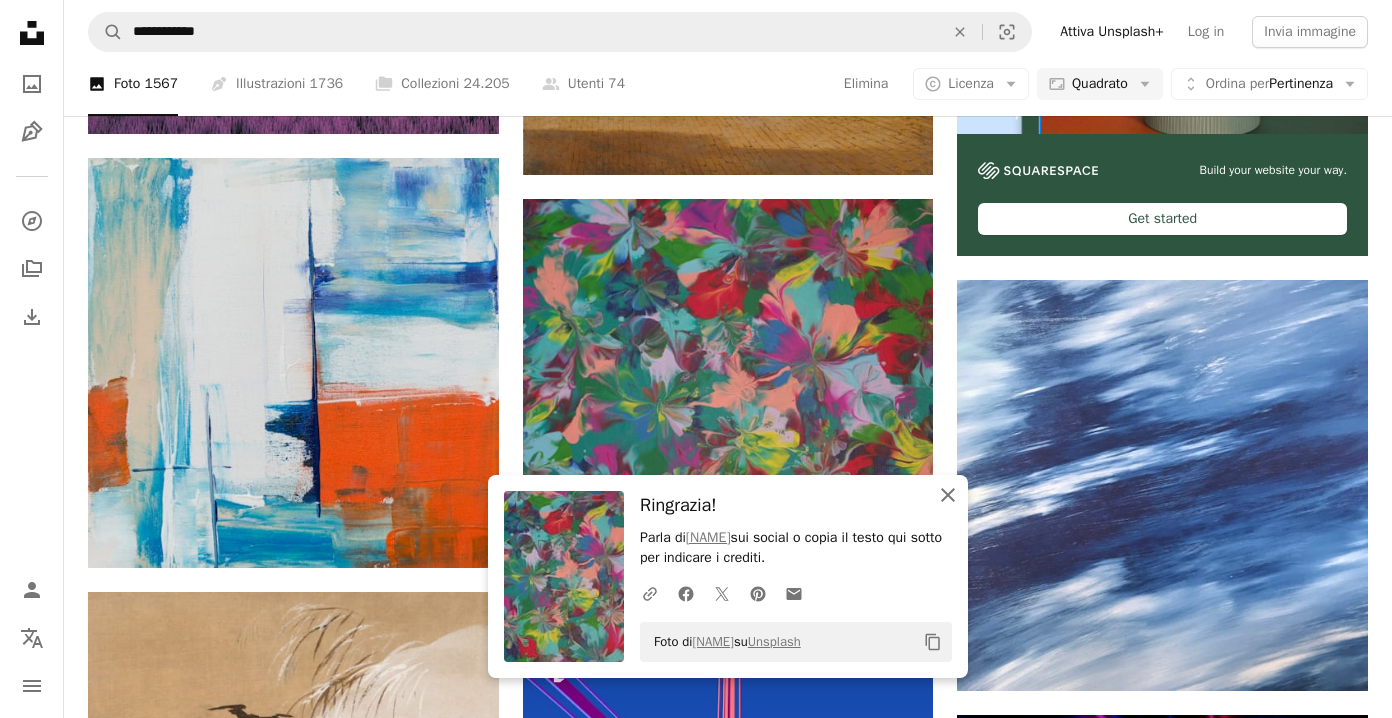 click on "An X shape" 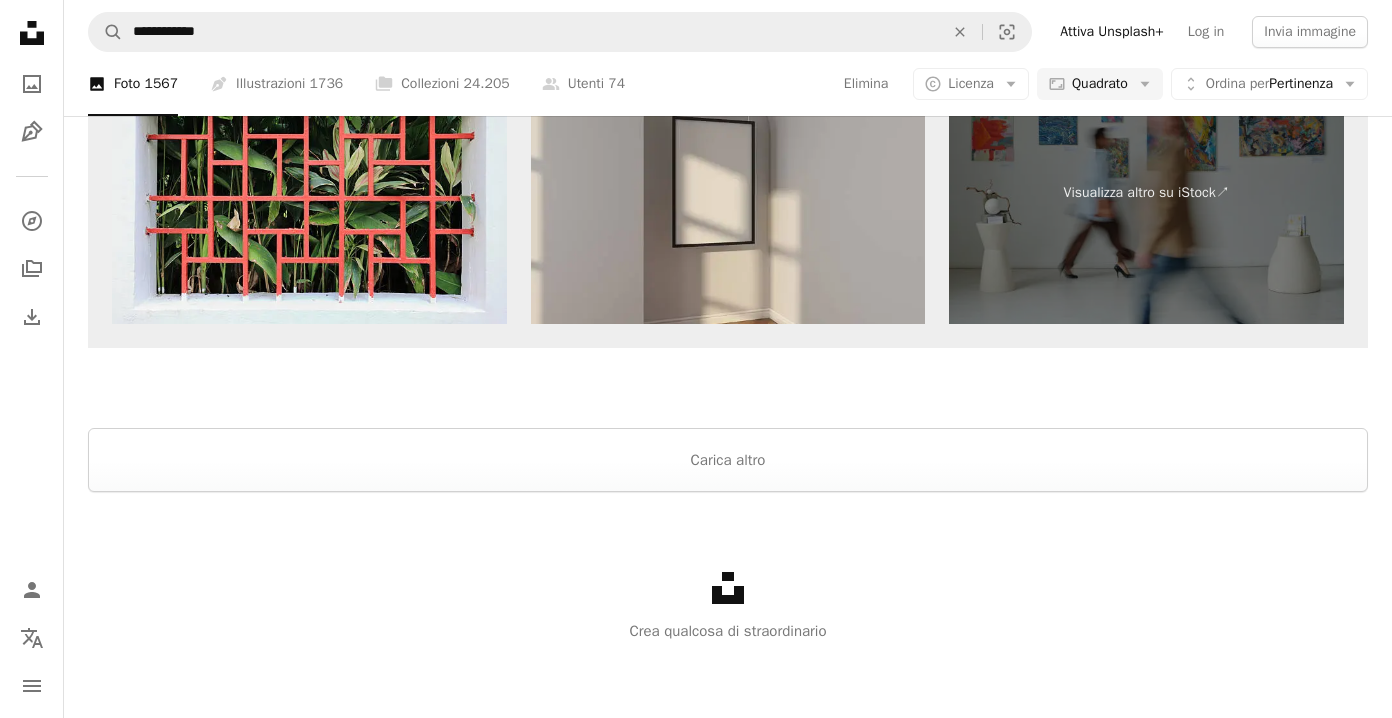 scroll, scrollTop: 4230, scrollLeft: 0, axis: vertical 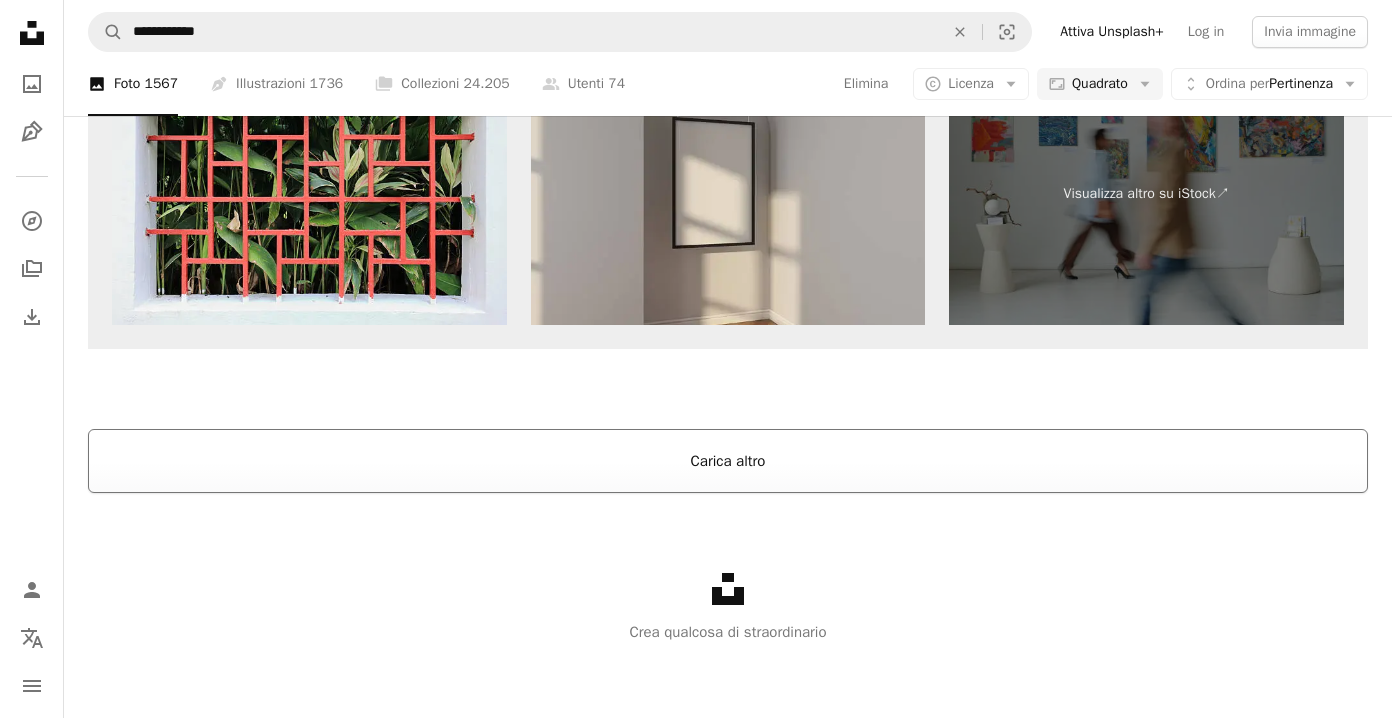 click on "Carica altro" at bounding box center [728, 461] 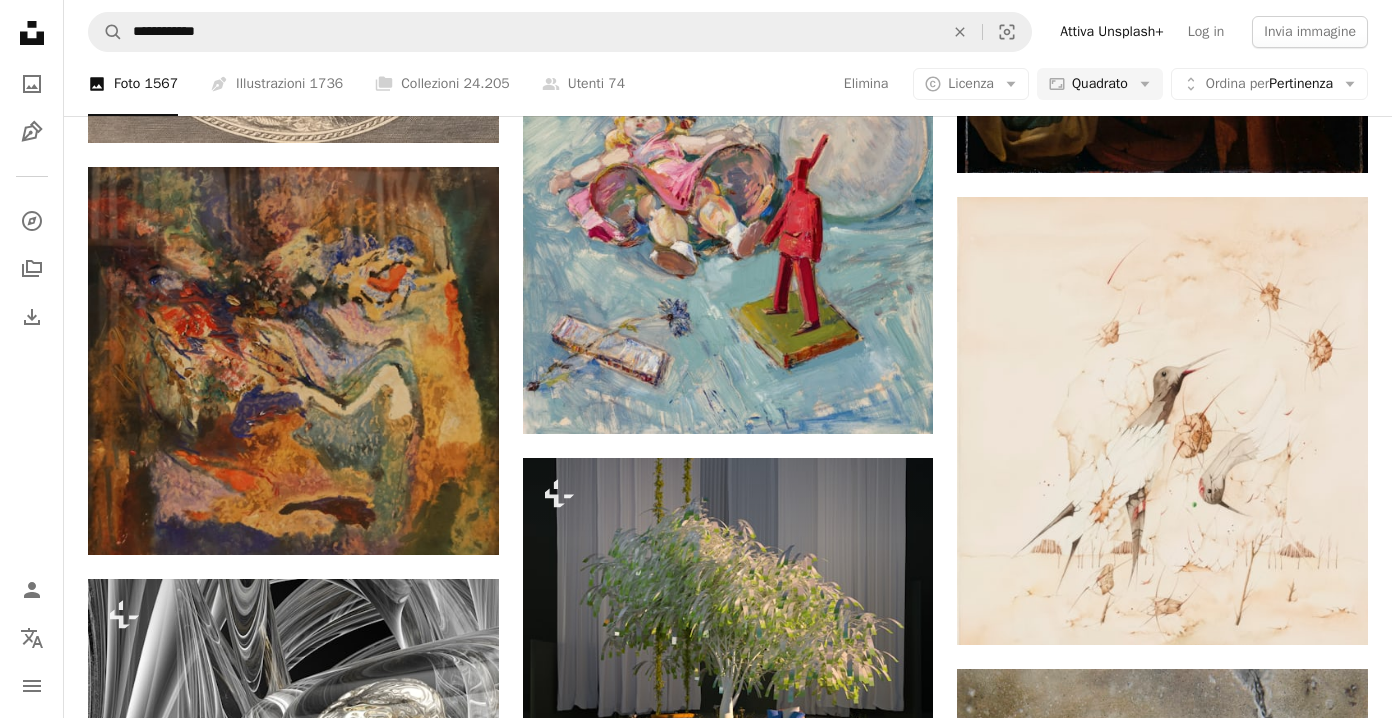 scroll, scrollTop: 5520, scrollLeft: 0, axis: vertical 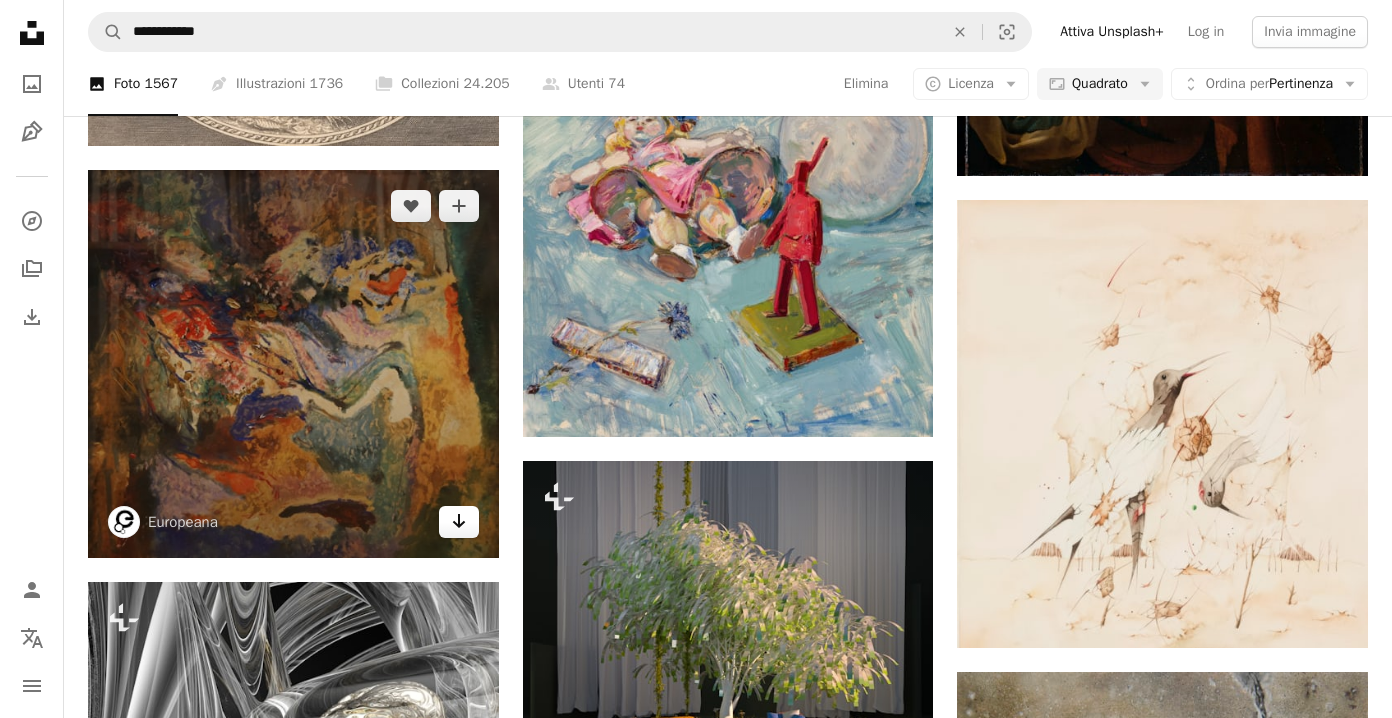 click on "Arrow pointing down" at bounding box center (459, 522) 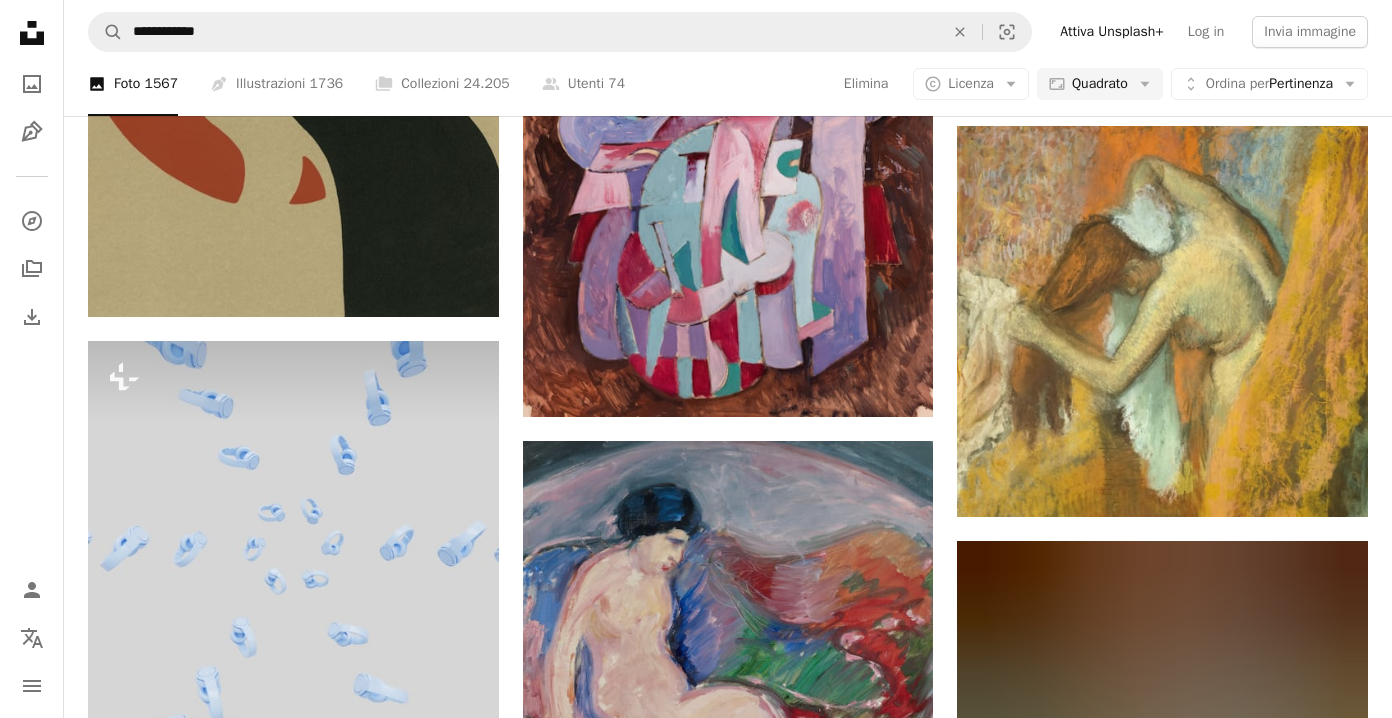 scroll, scrollTop: 36505, scrollLeft: 0, axis: vertical 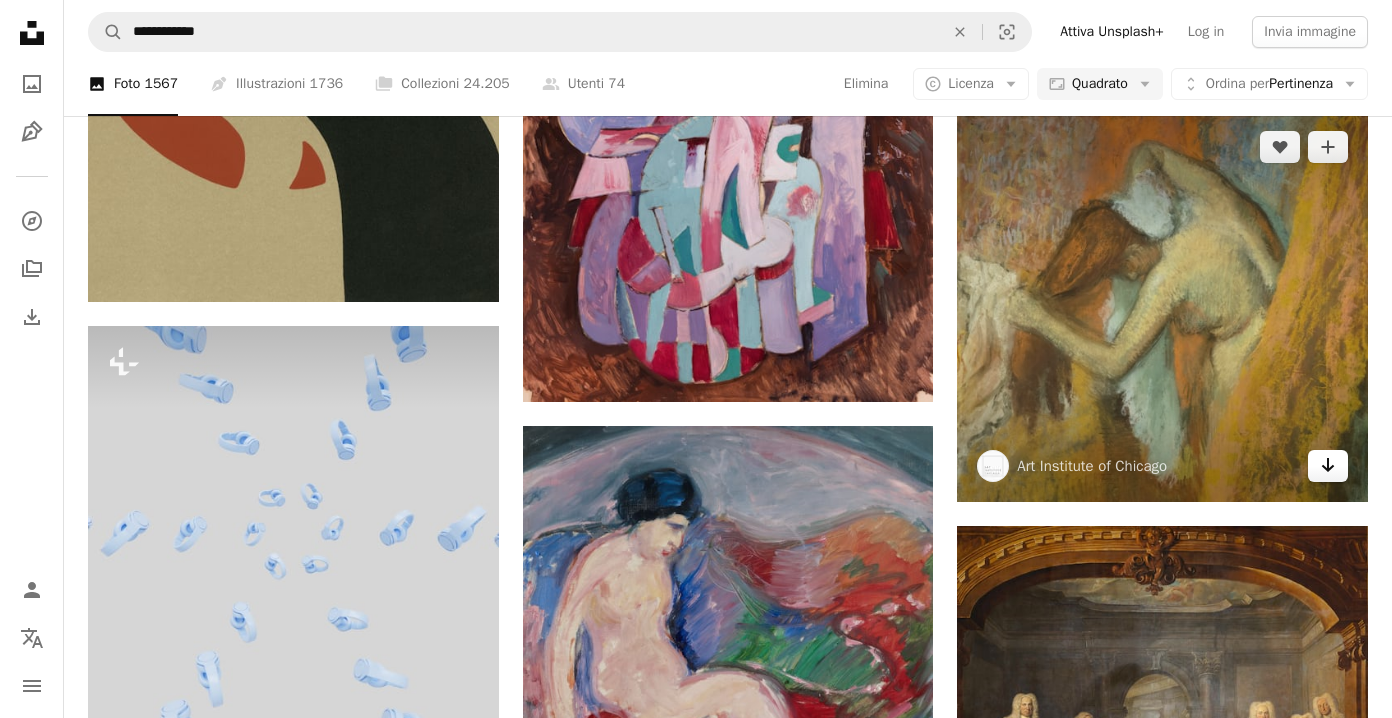 click on "Arrow pointing down" 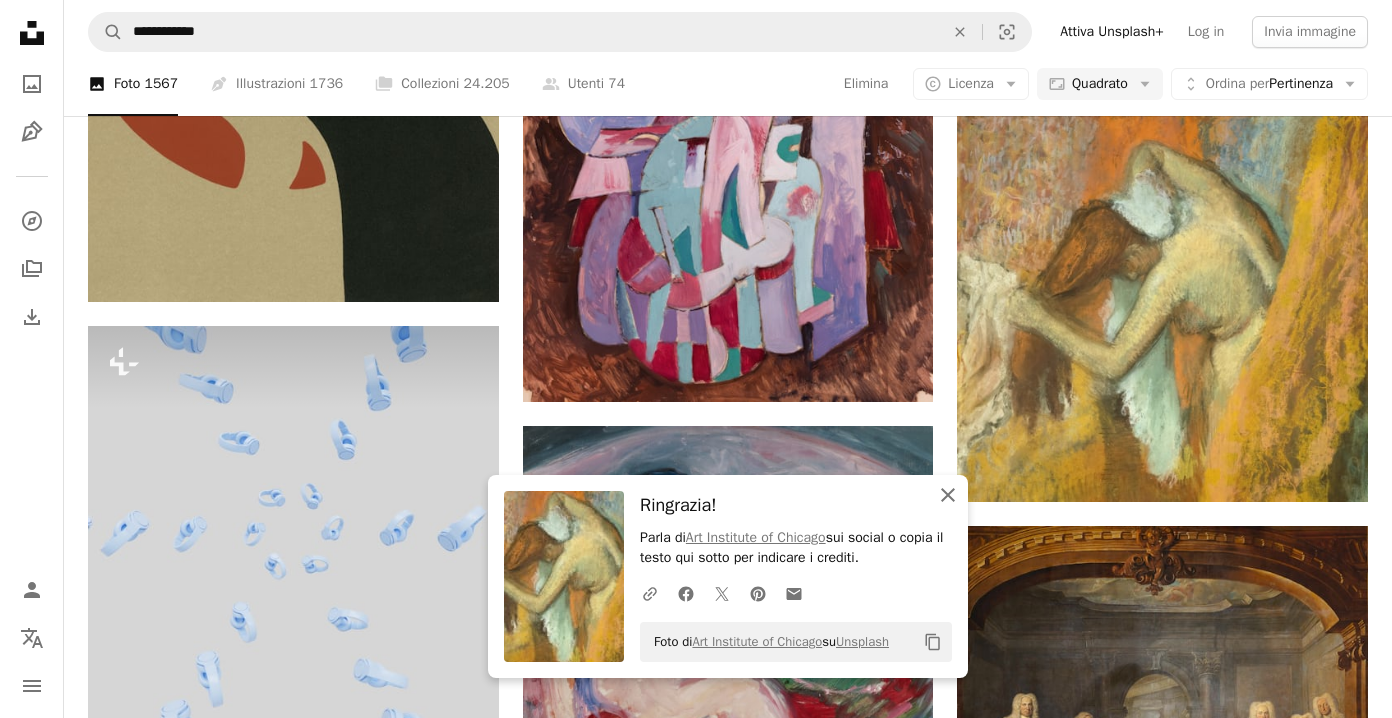 click 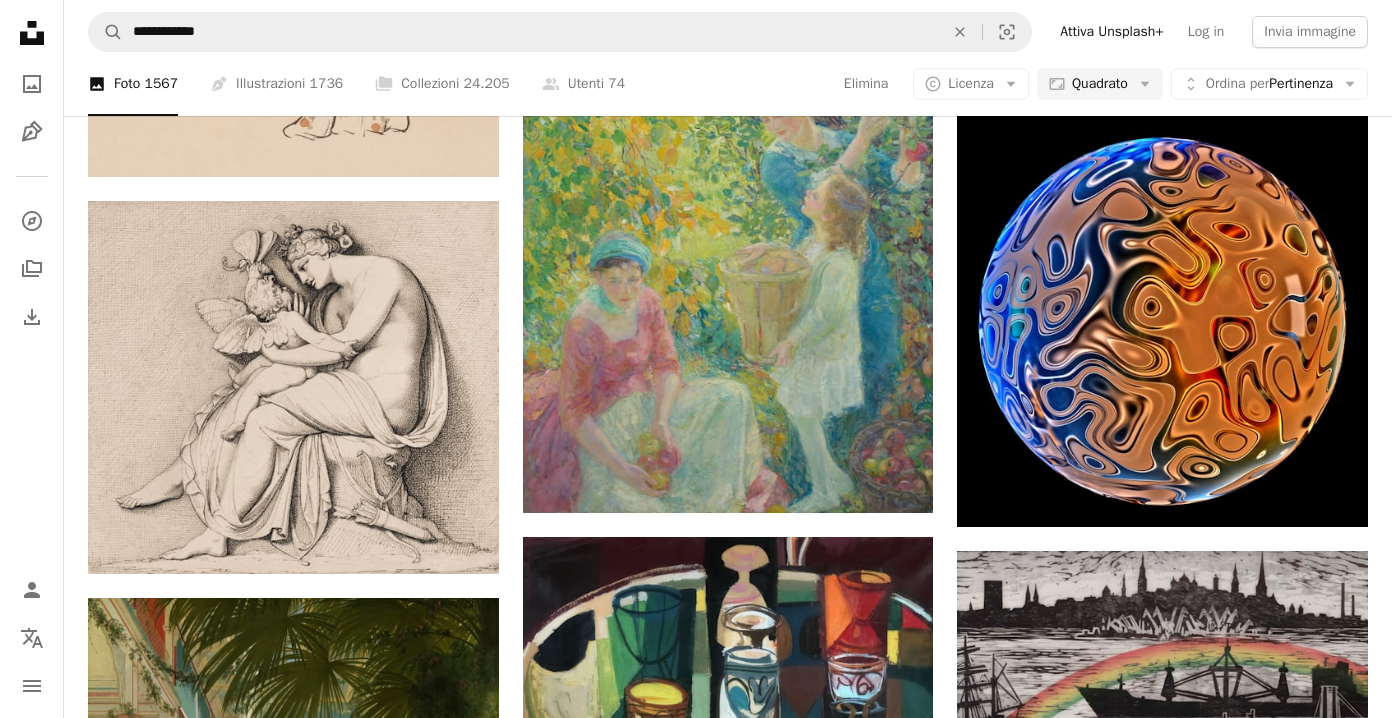 scroll, scrollTop: 51033, scrollLeft: 0, axis: vertical 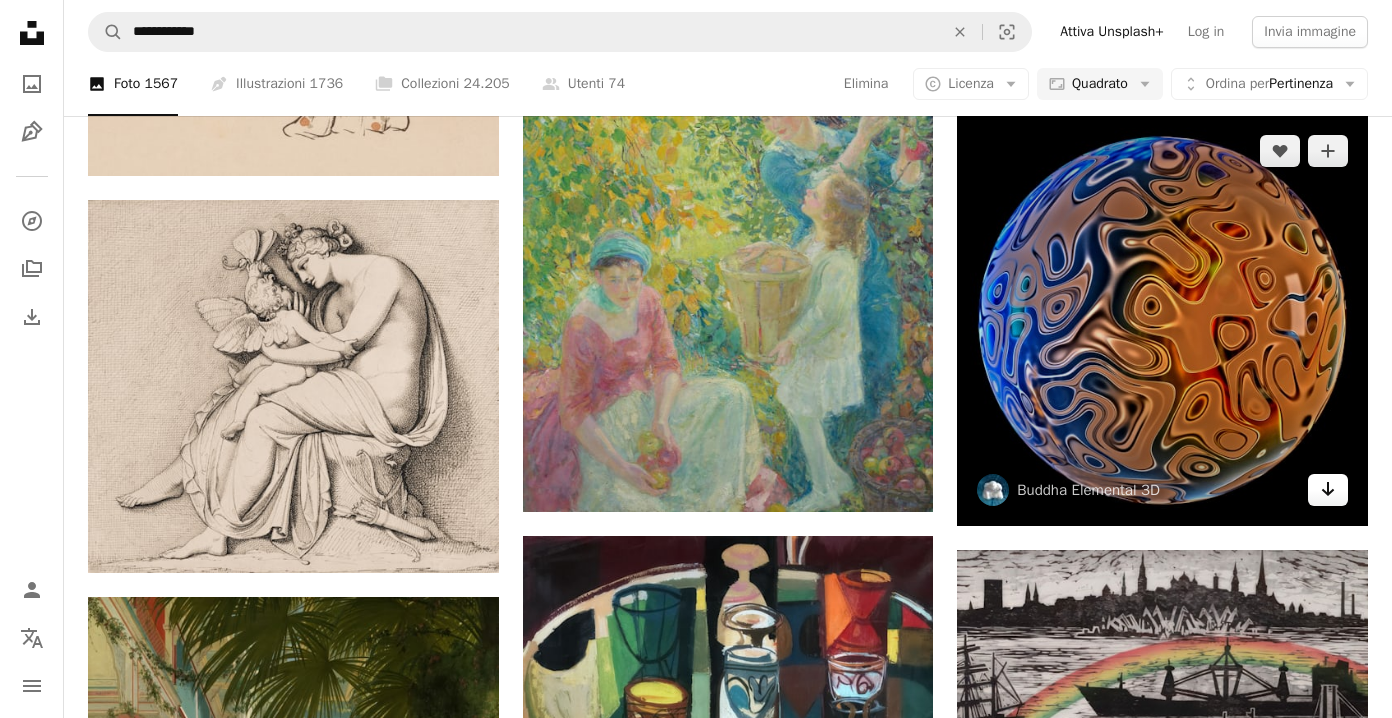 click on "Arrow pointing down" 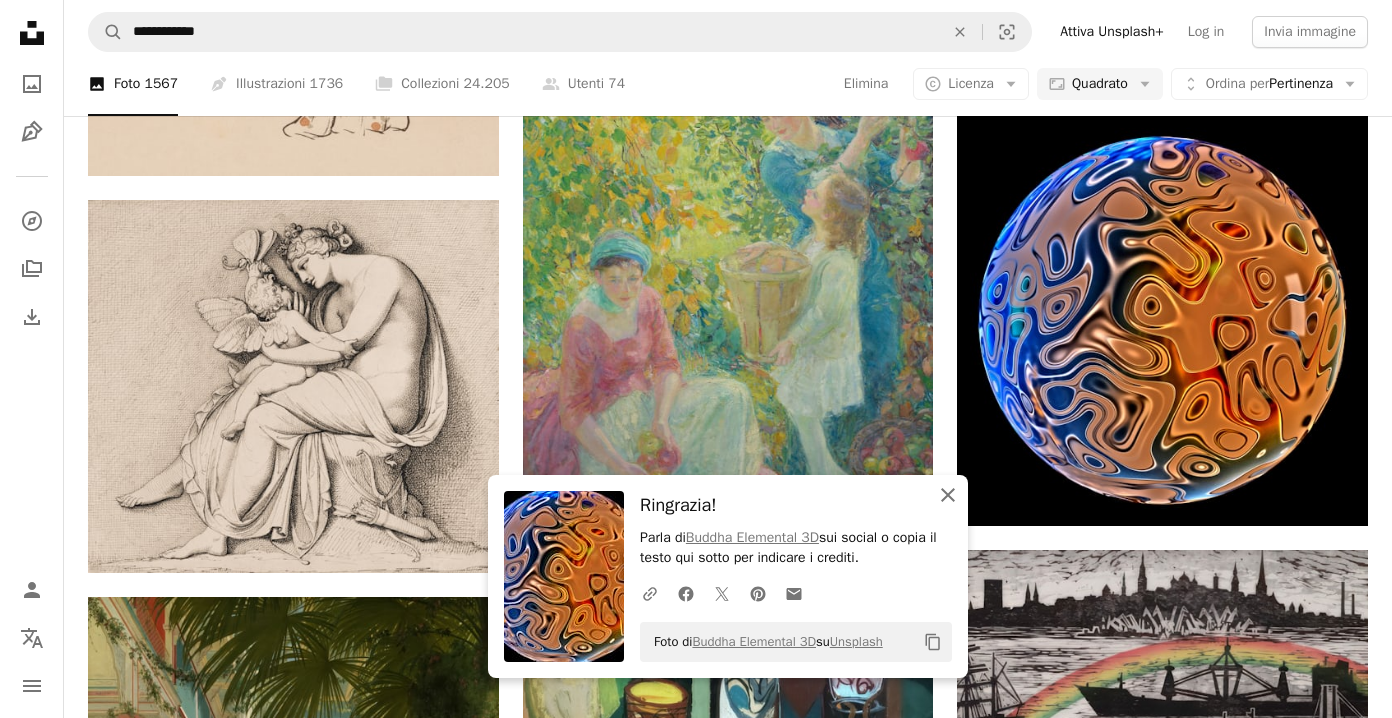 click 